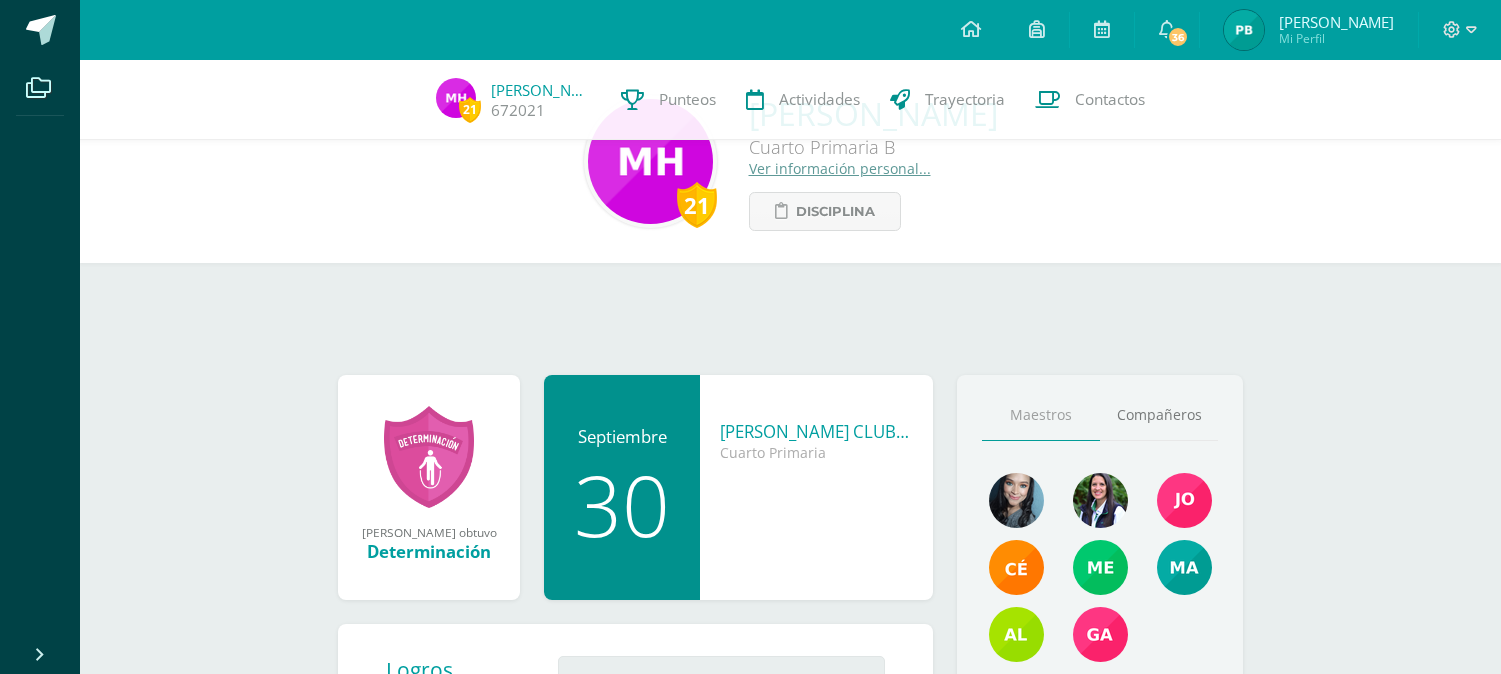 scroll, scrollTop: 411, scrollLeft: 0, axis: vertical 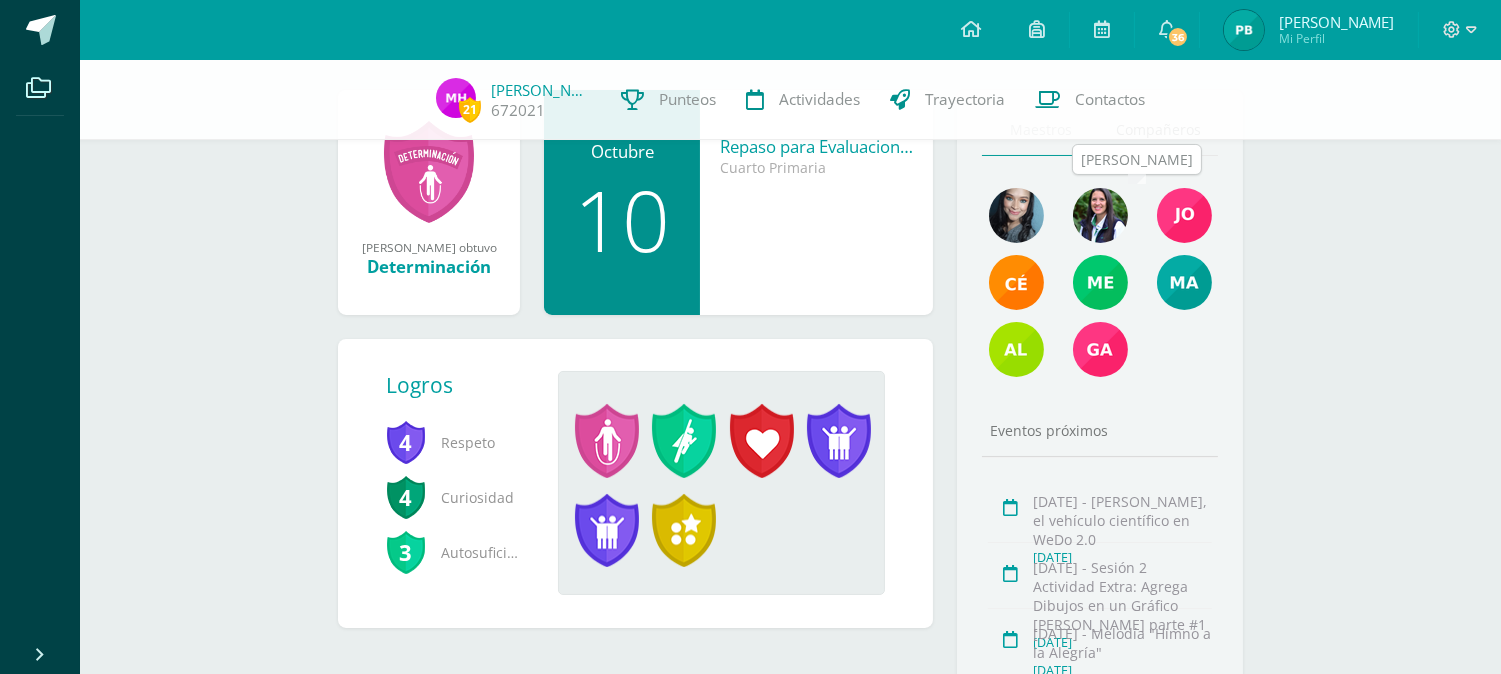 click at bounding box center (1184, 215) 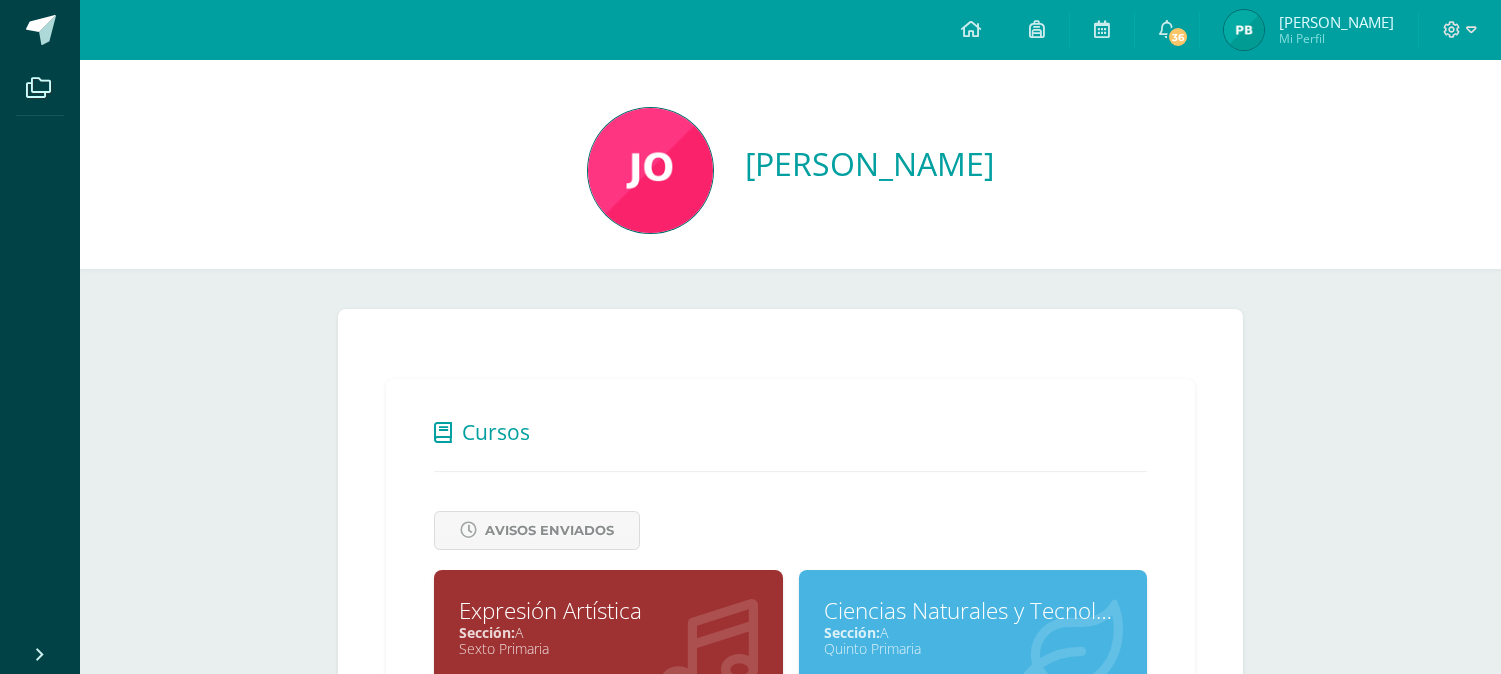 scroll, scrollTop: 0, scrollLeft: 0, axis: both 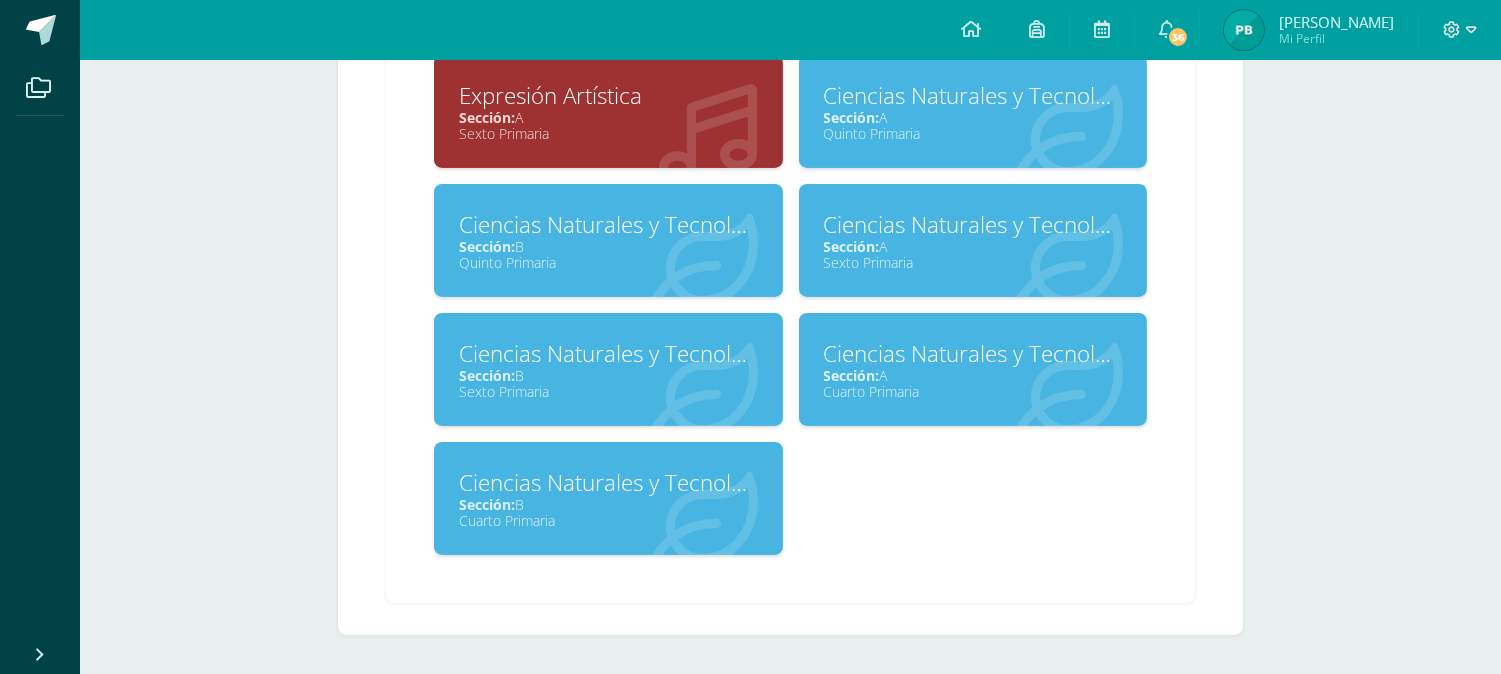 click on "Ciencias Naturales y Tecnología" at bounding box center (608, 482) 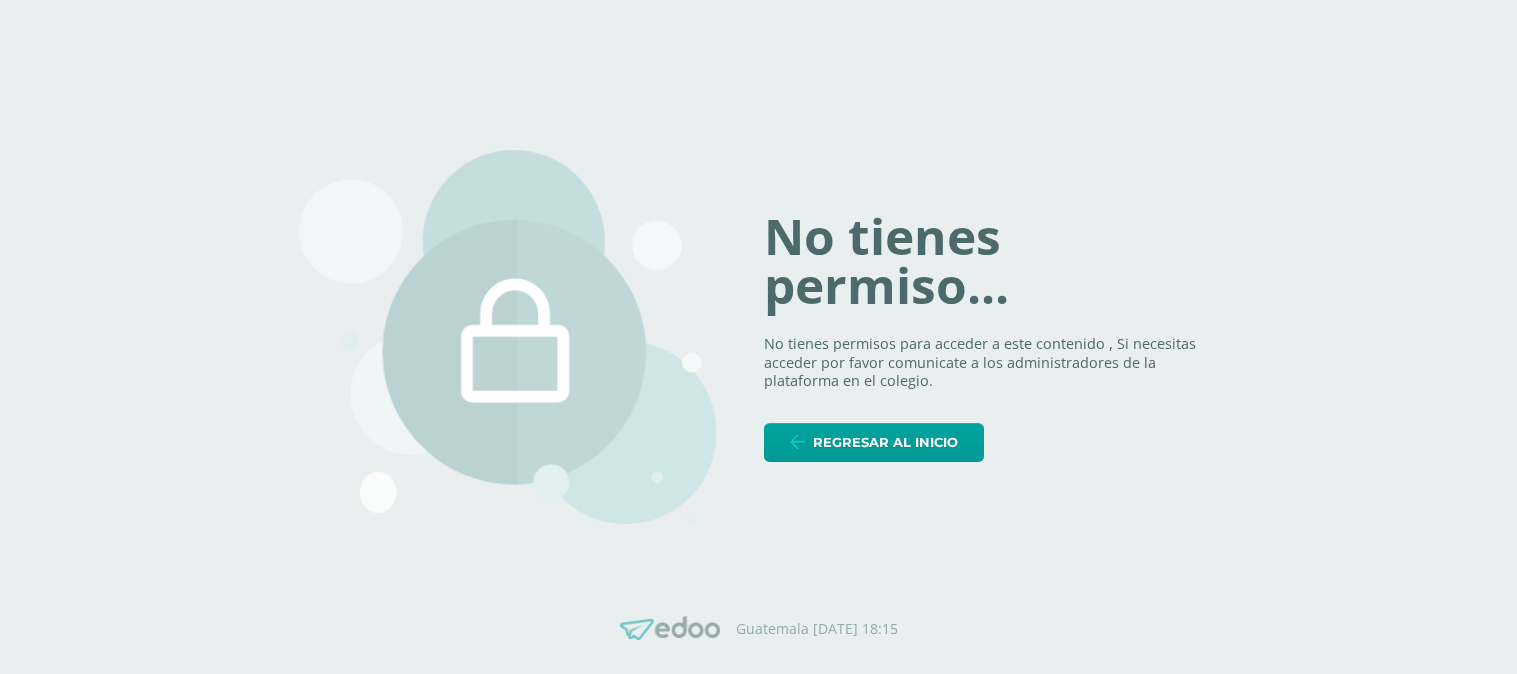 scroll, scrollTop: 0, scrollLeft: 0, axis: both 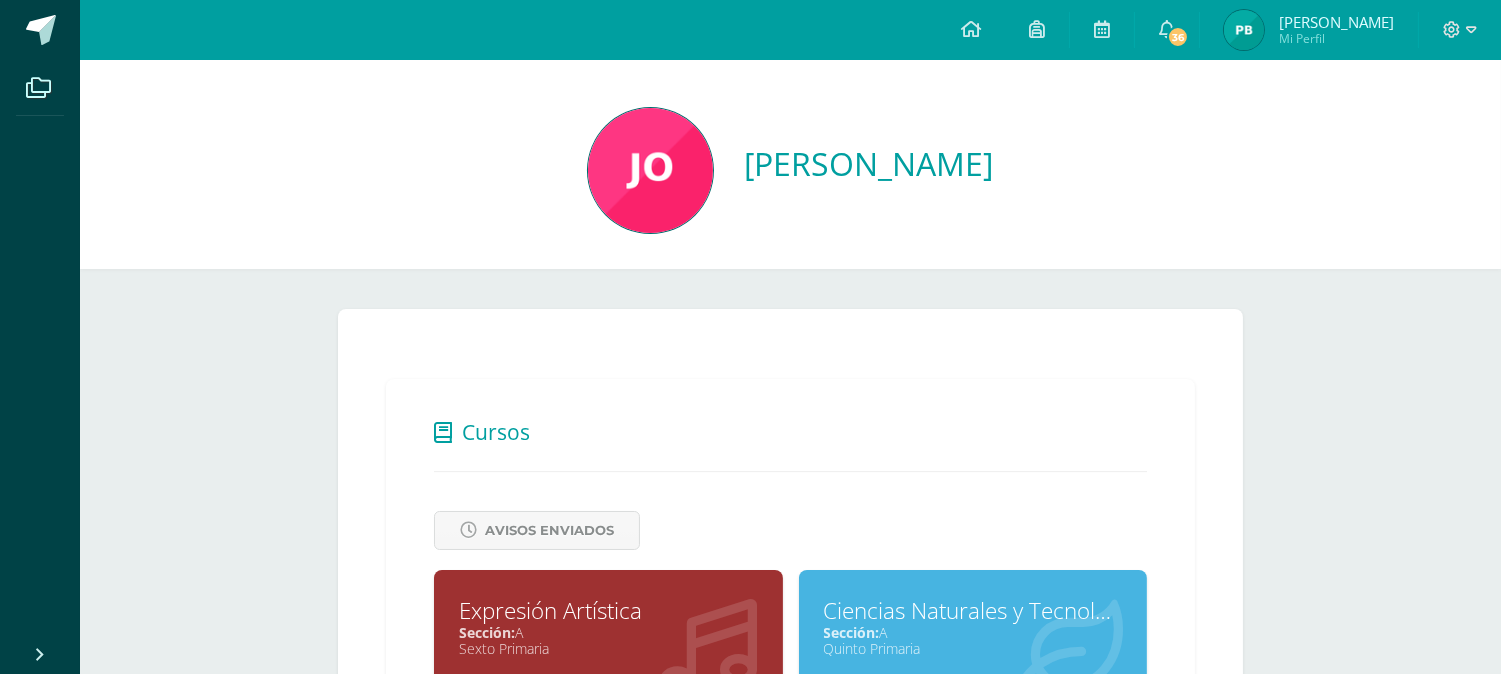 click at bounding box center [650, 170] 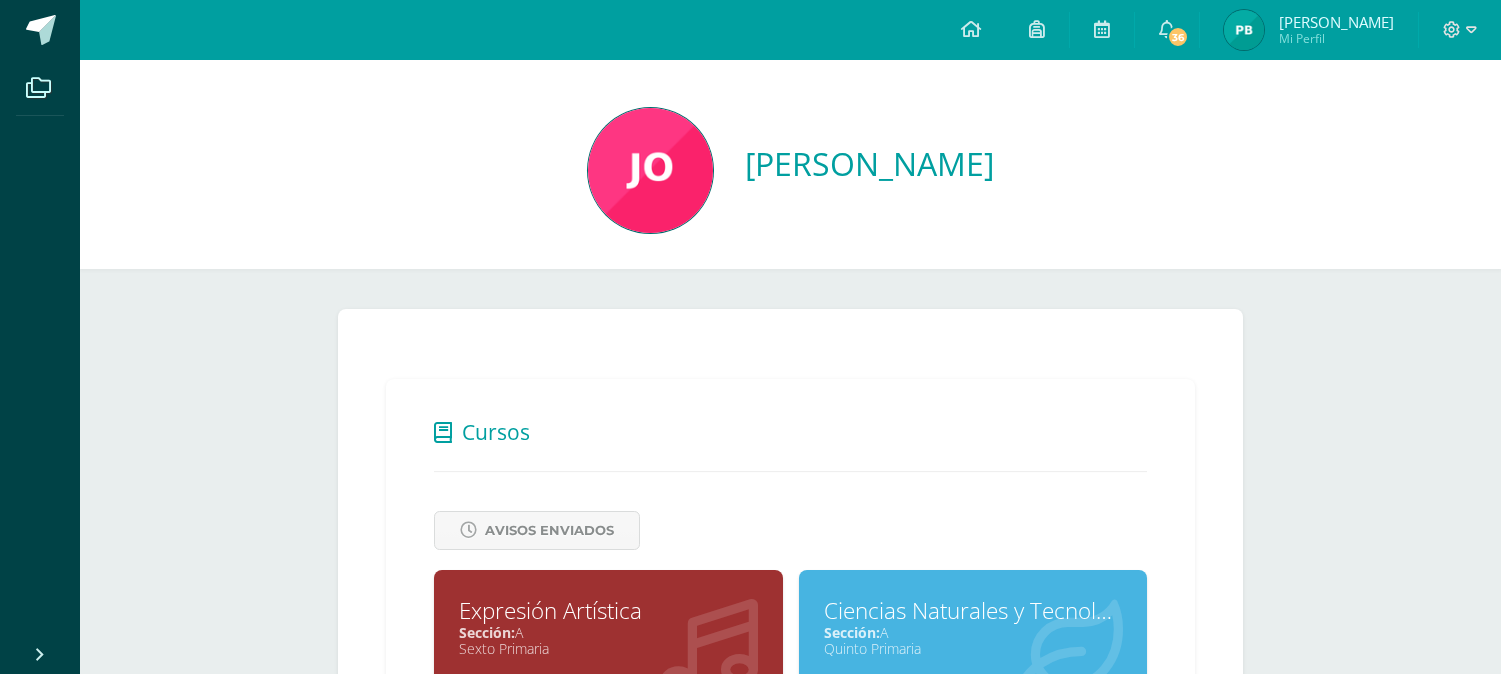 scroll, scrollTop: 0, scrollLeft: 0, axis: both 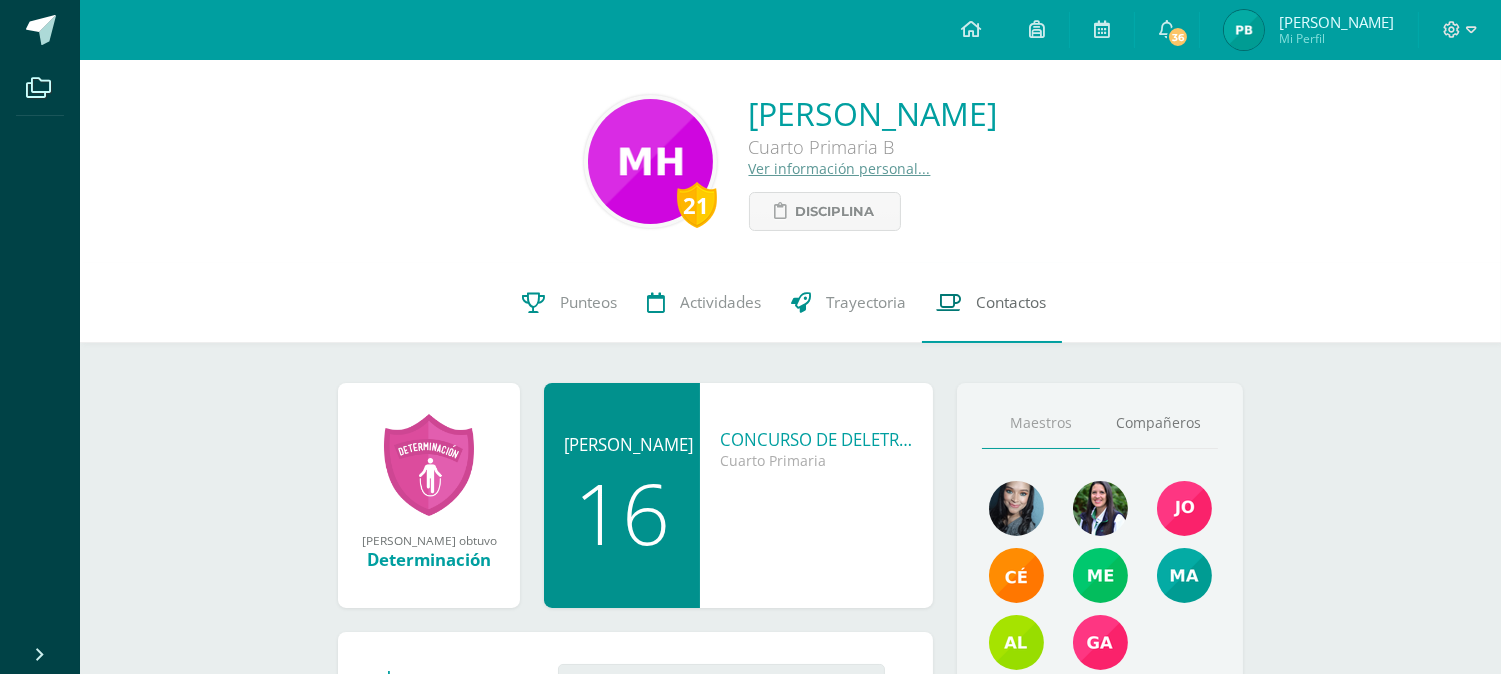 click on "Contactos" at bounding box center [1012, 302] 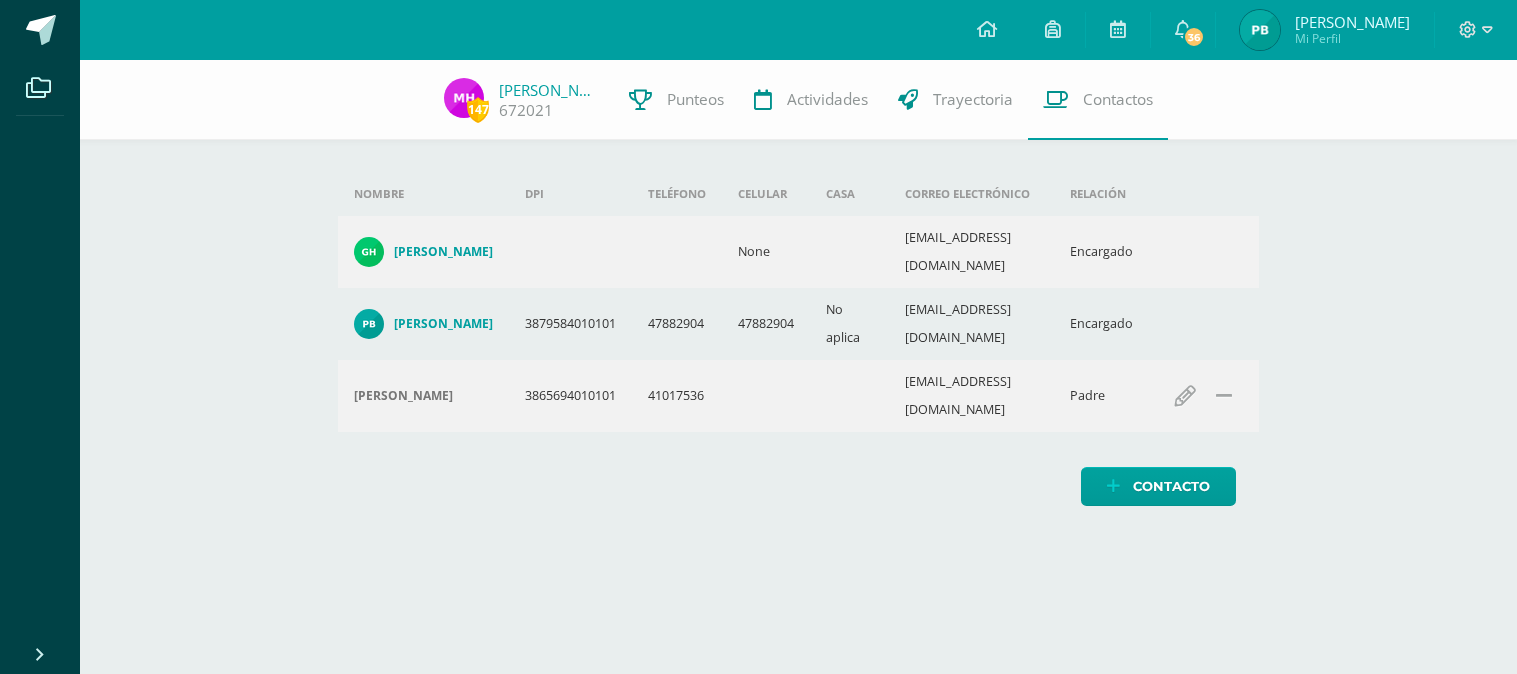 scroll, scrollTop: 0, scrollLeft: 0, axis: both 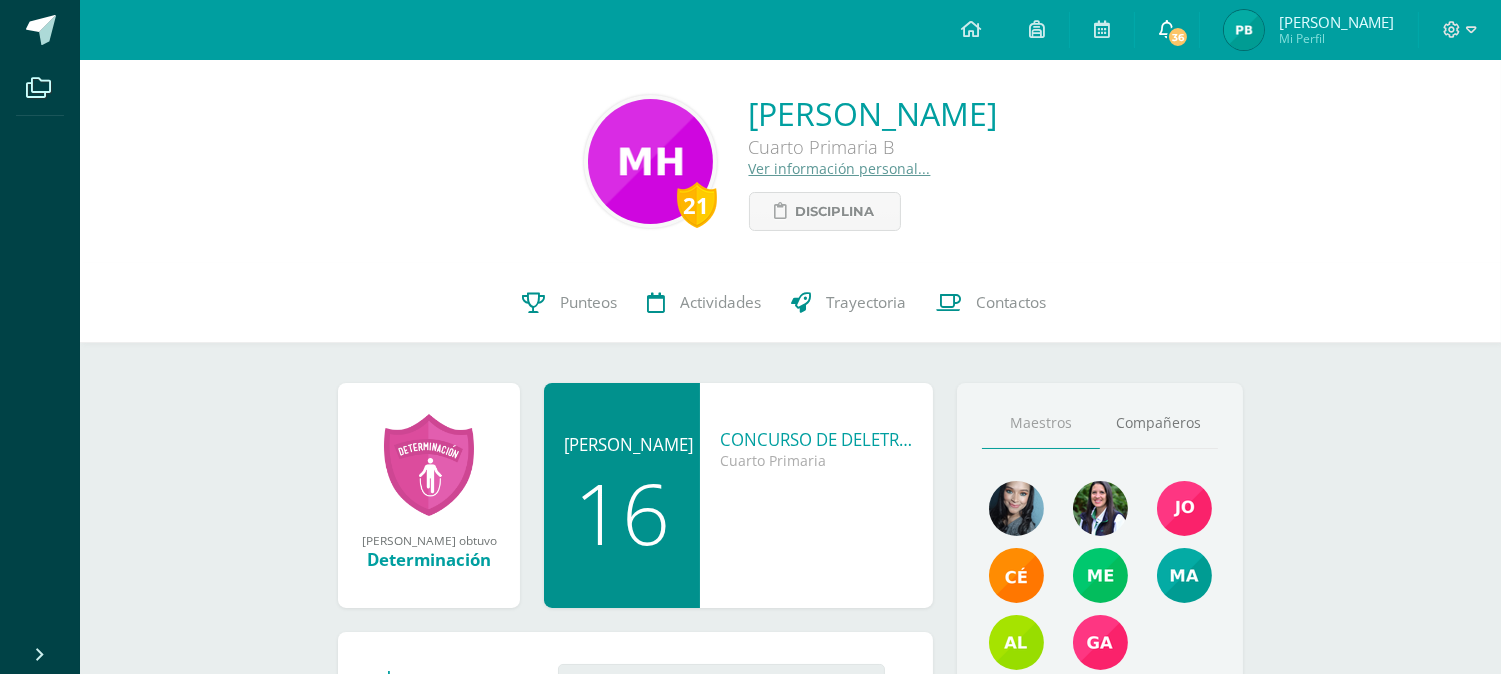 click on "36" at bounding box center (1178, 37) 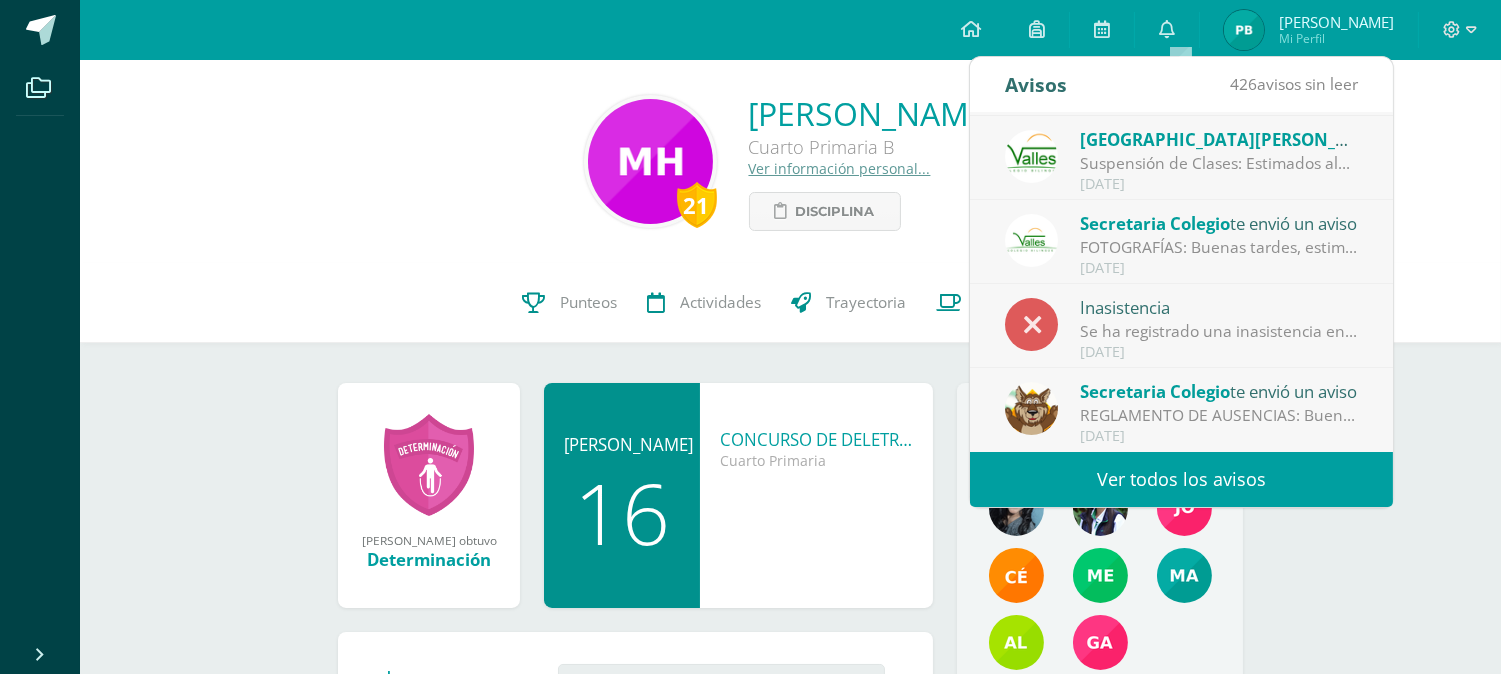 scroll, scrollTop: 327, scrollLeft: 0, axis: vertical 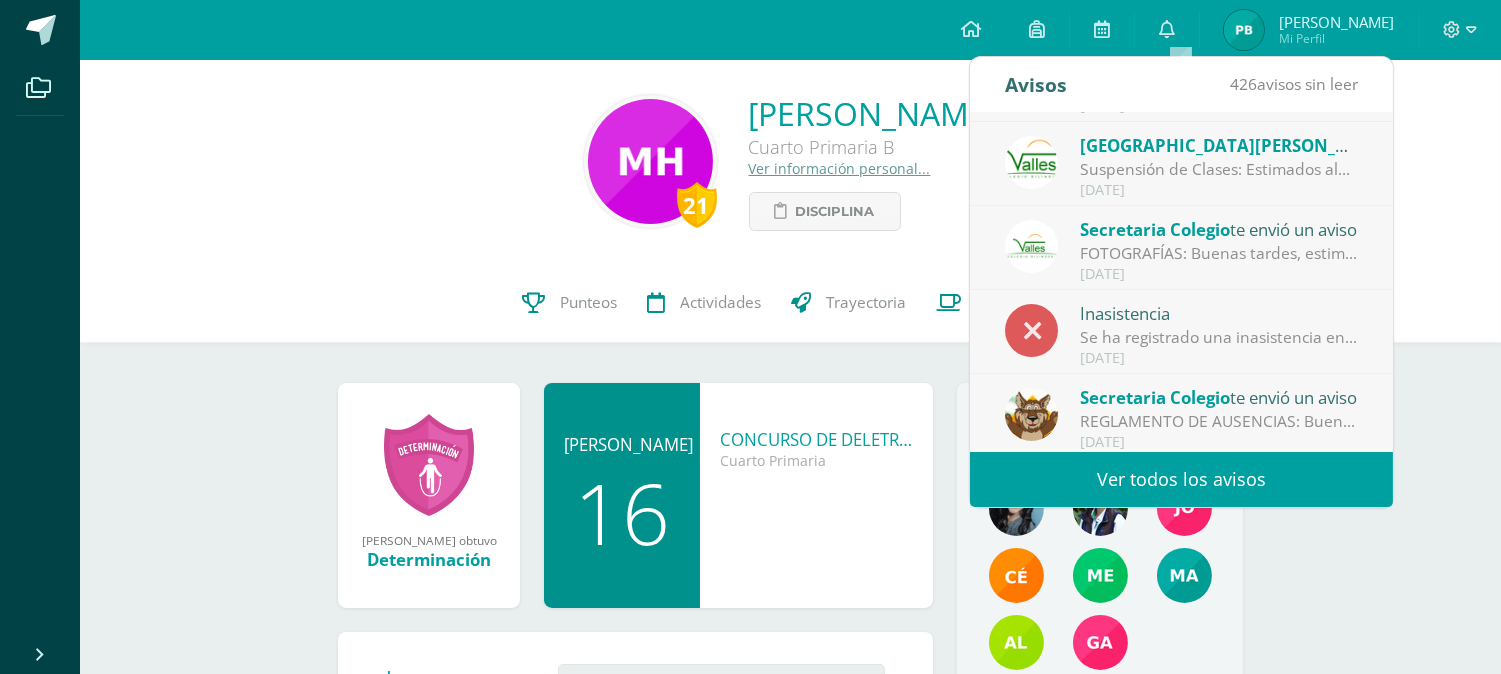 click on "426
avisos sin leer" at bounding box center (1294, 84) 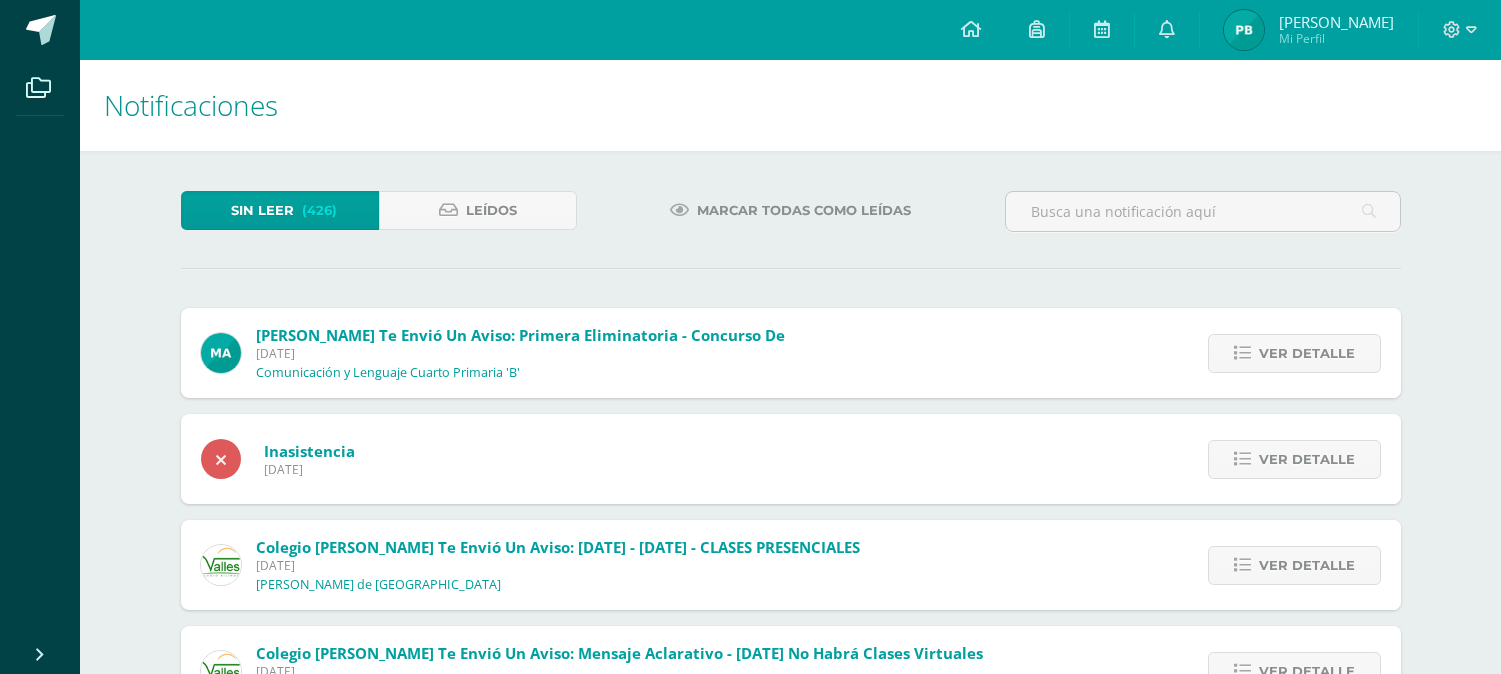 scroll, scrollTop: 0, scrollLeft: 0, axis: both 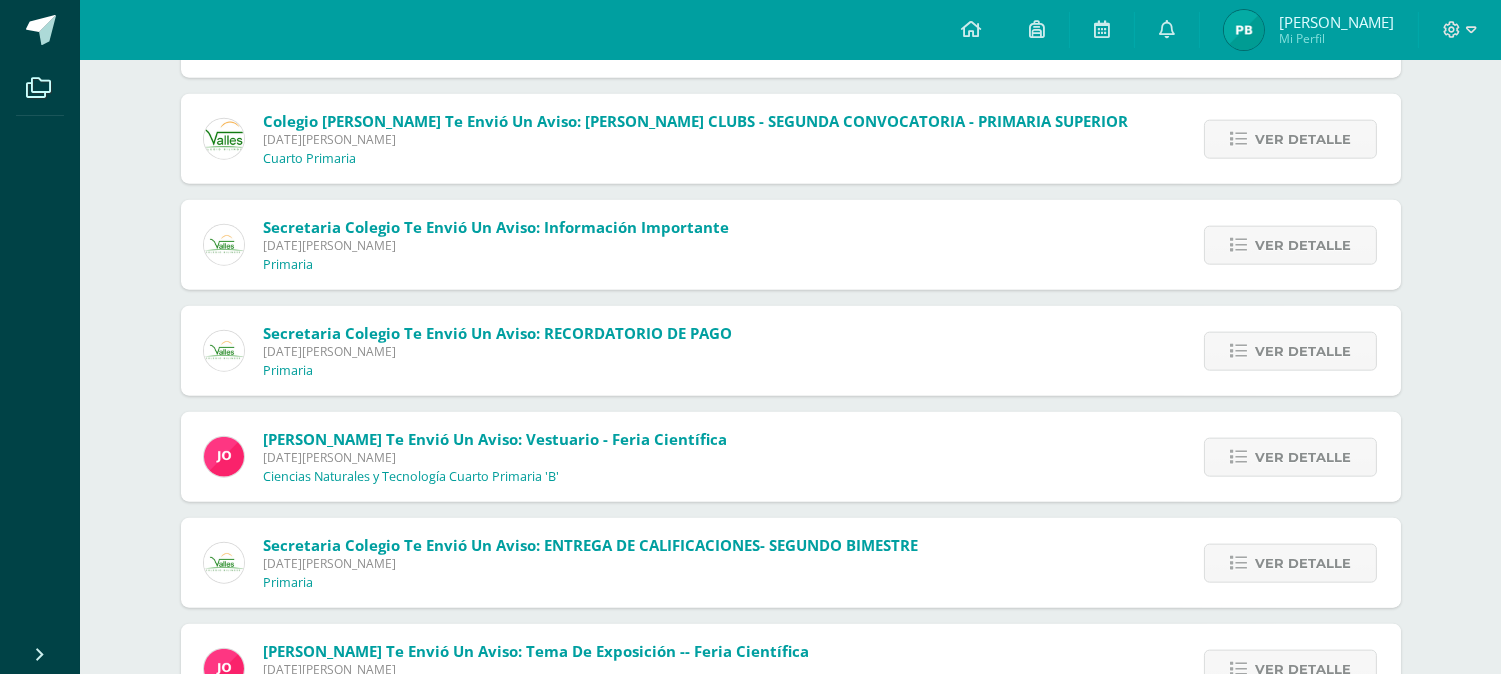 click at bounding box center [224, 457] 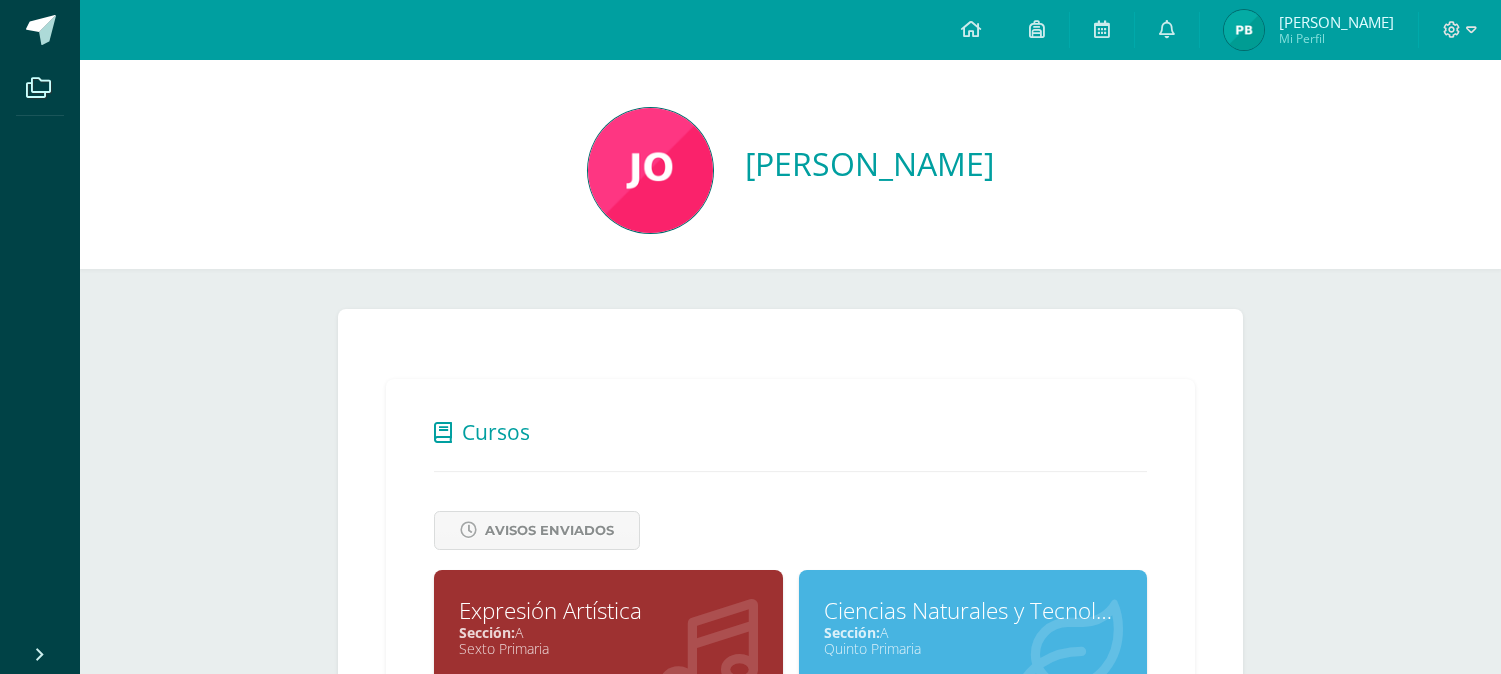 scroll, scrollTop: 0, scrollLeft: 0, axis: both 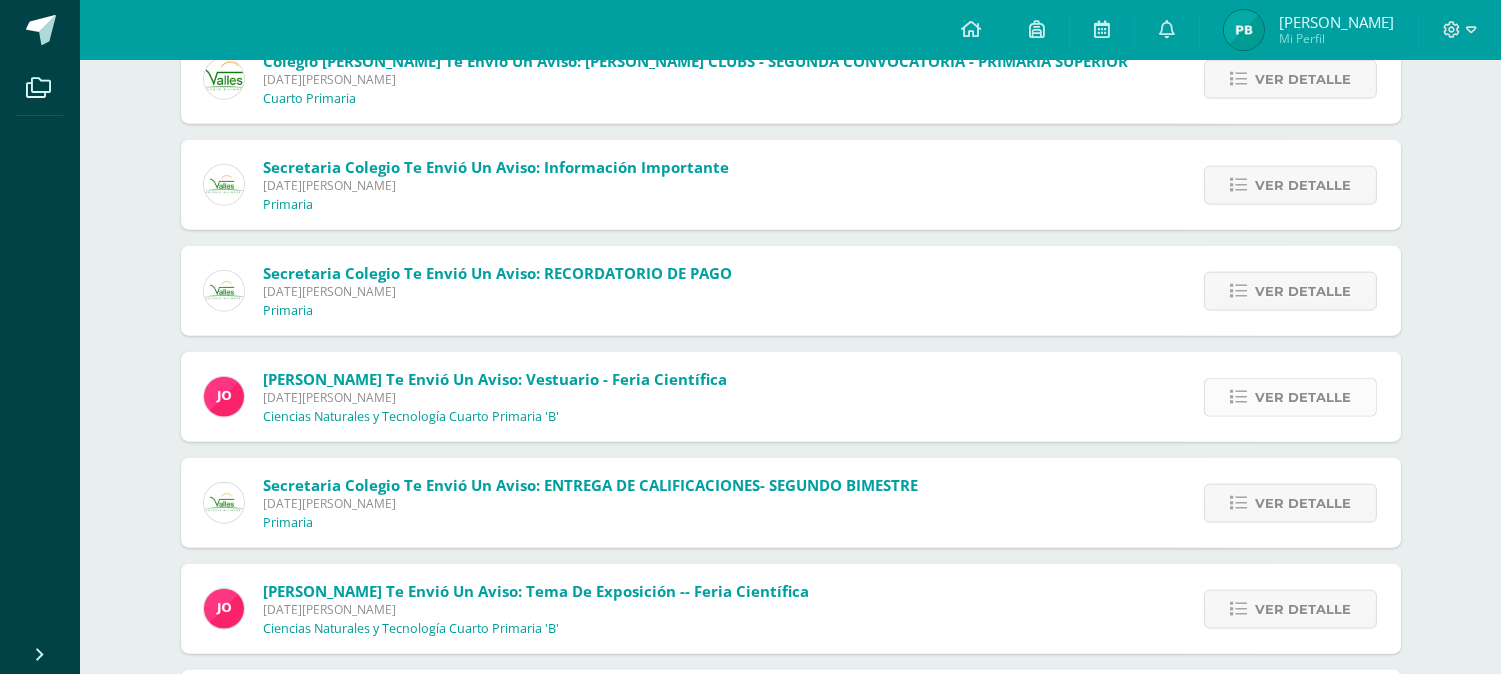click on "Ver detalle" at bounding box center (1303, 397) 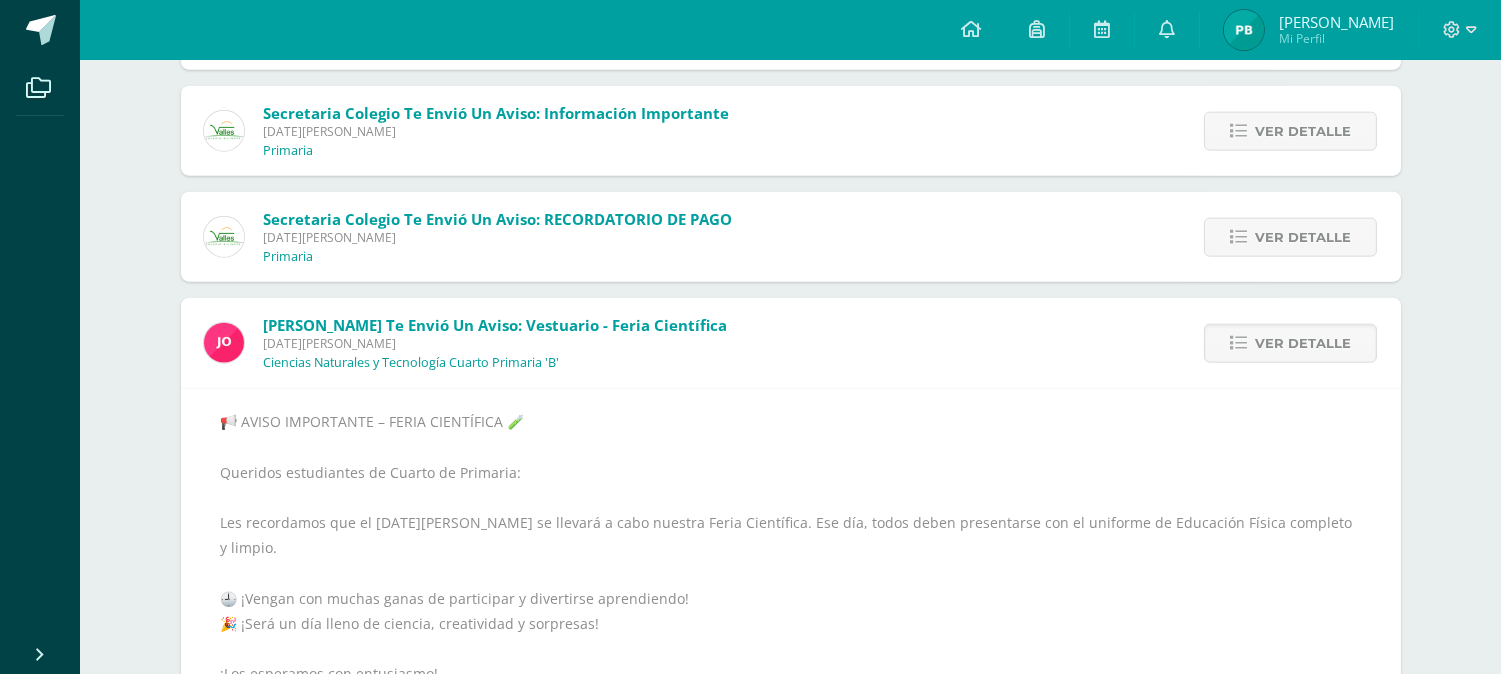 scroll, scrollTop: 4451, scrollLeft: 0, axis: vertical 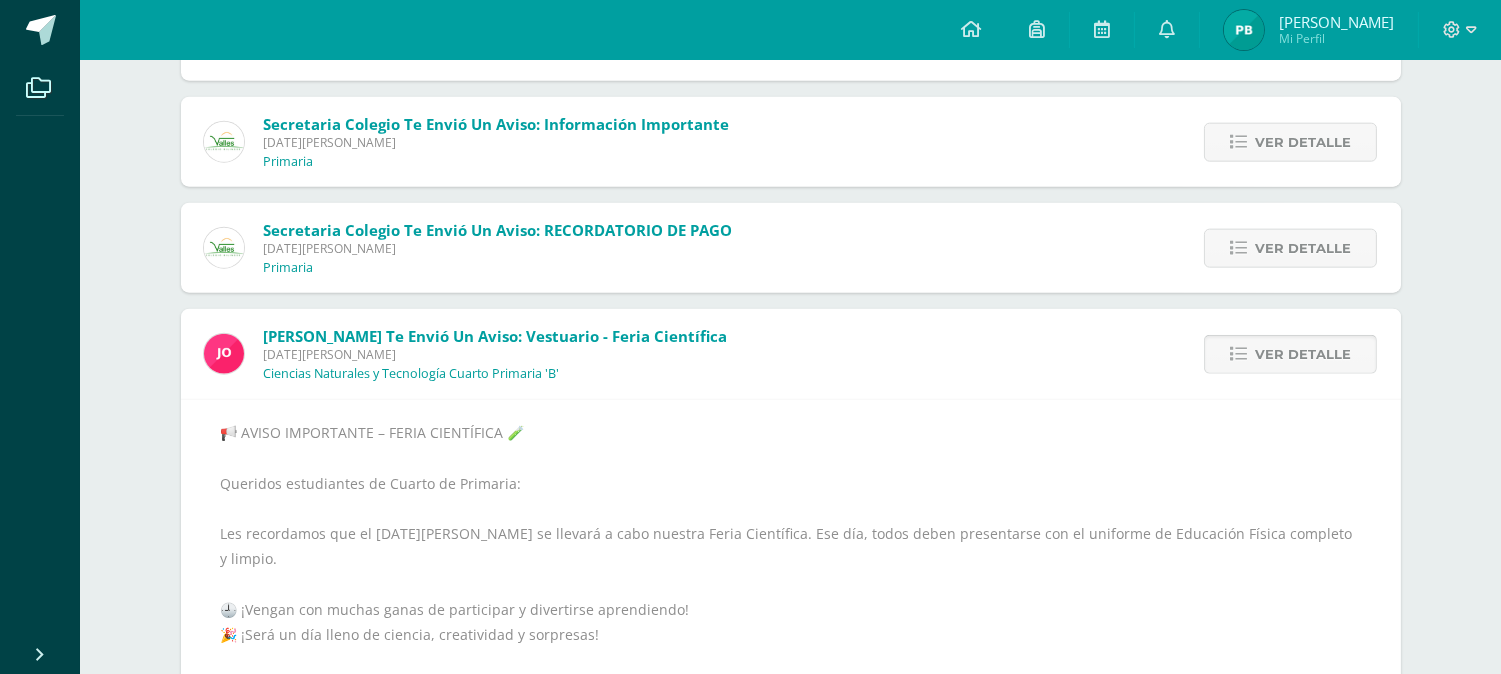 click on "Ver detalle" at bounding box center [1303, 354] 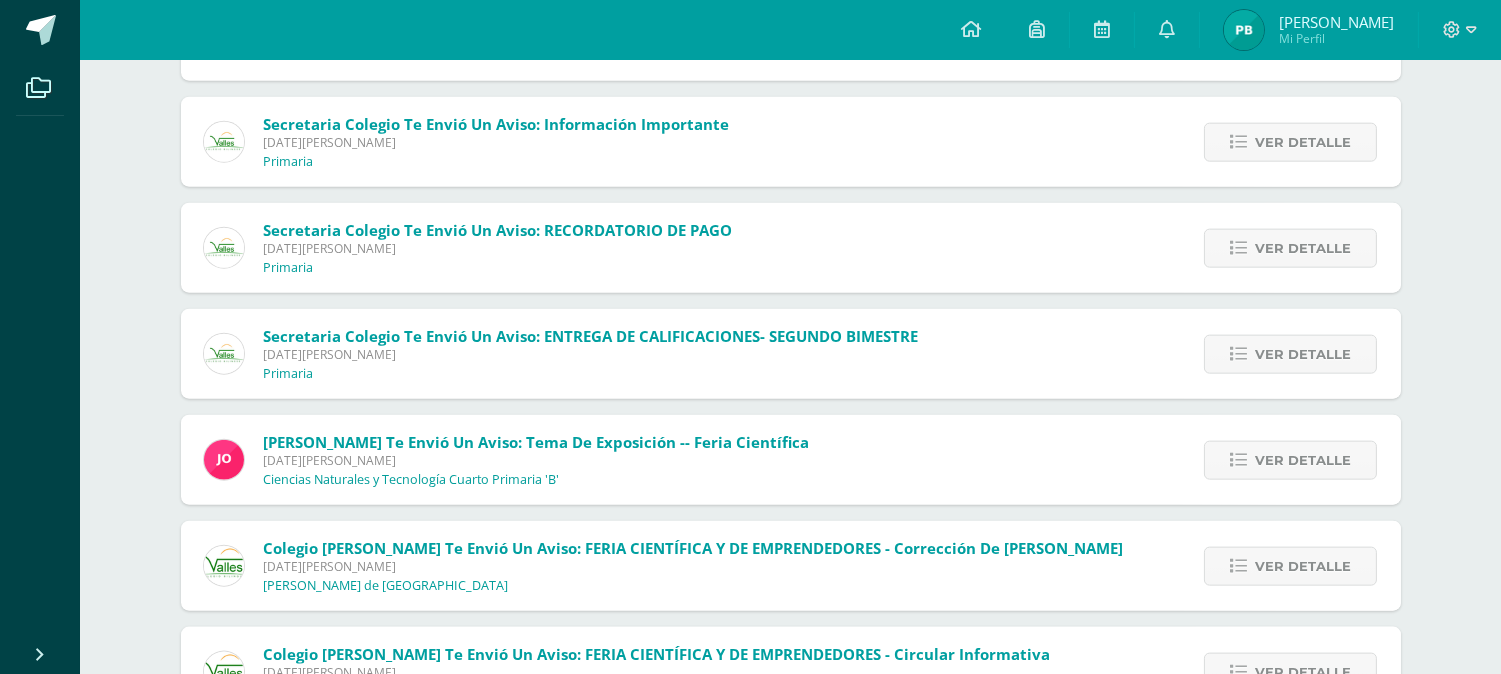 click on "Ver detalle" at bounding box center [1303, 354] 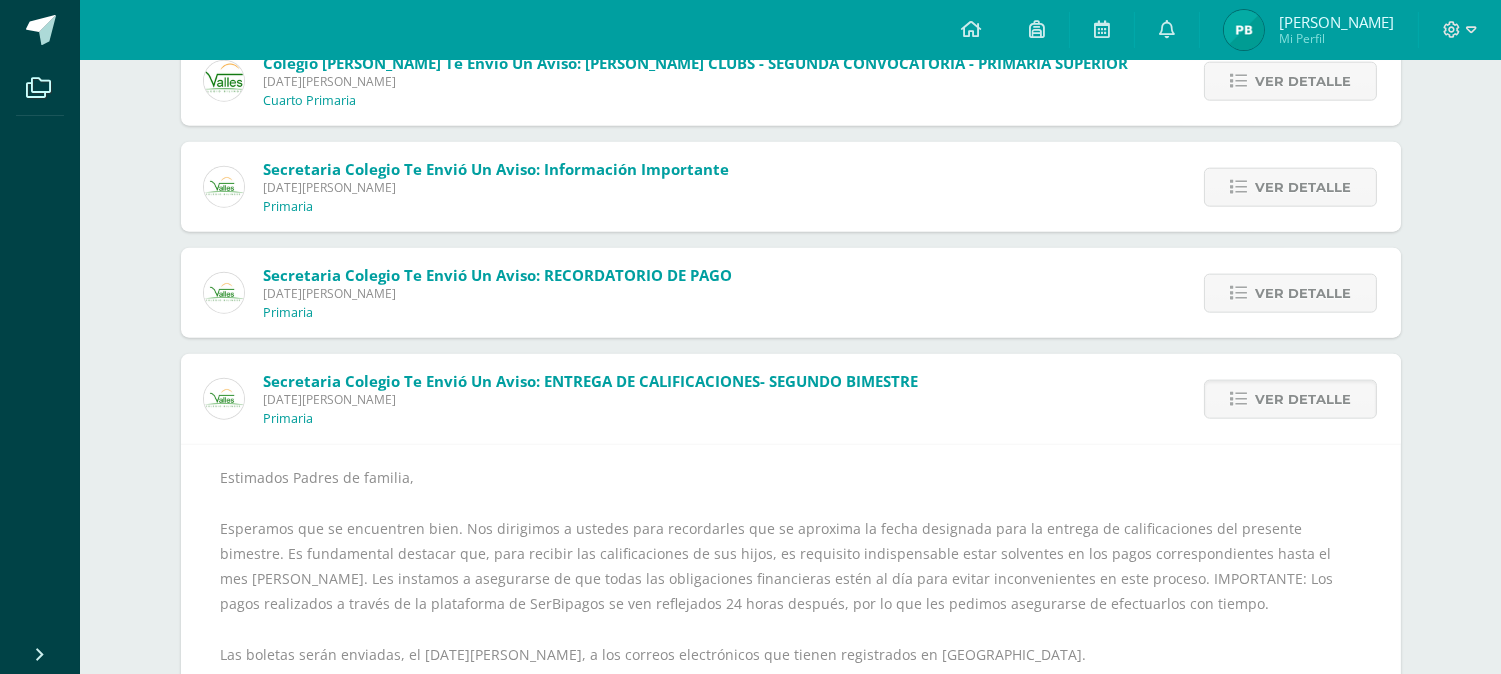 scroll, scrollTop: 4384, scrollLeft: 0, axis: vertical 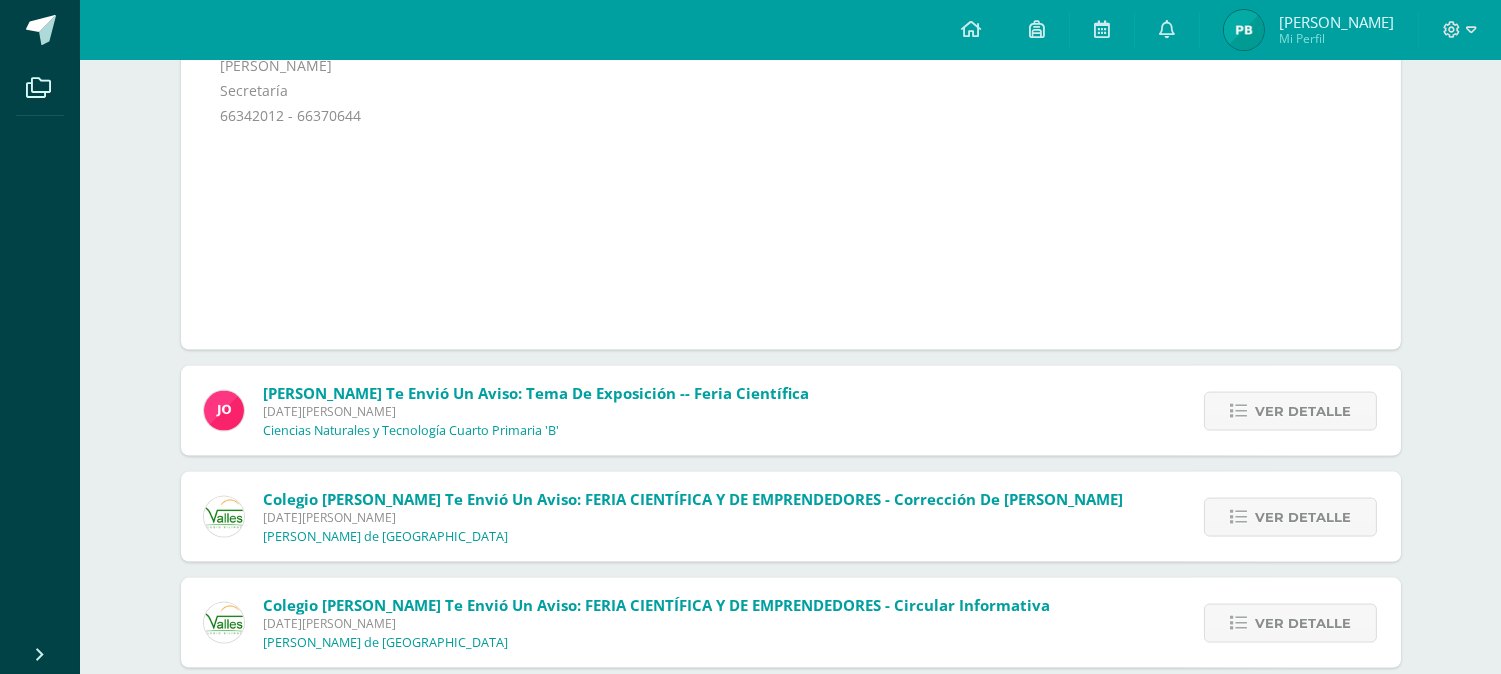 click on "Ver detalle" at bounding box center [1303, 411] 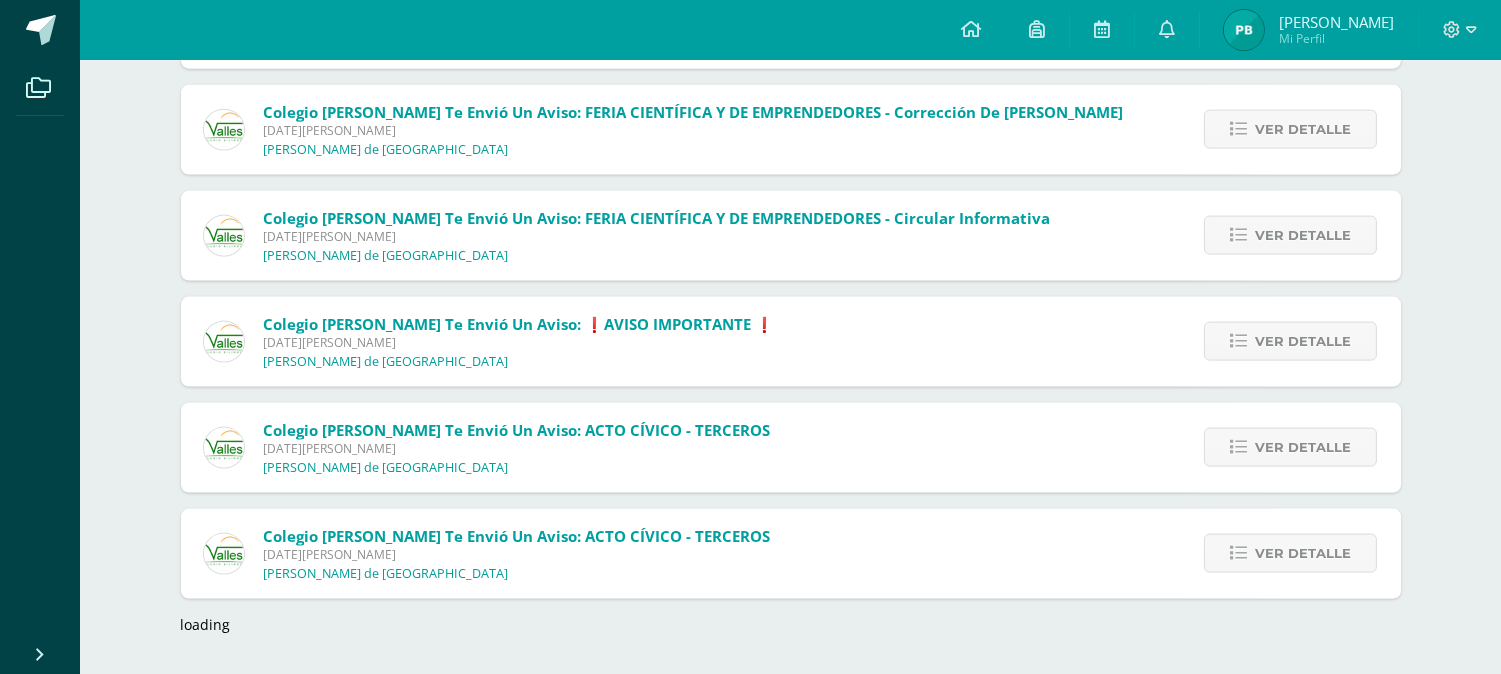 scroll, scrollTop: 4935, scrollLeft: 0, axis: vertical 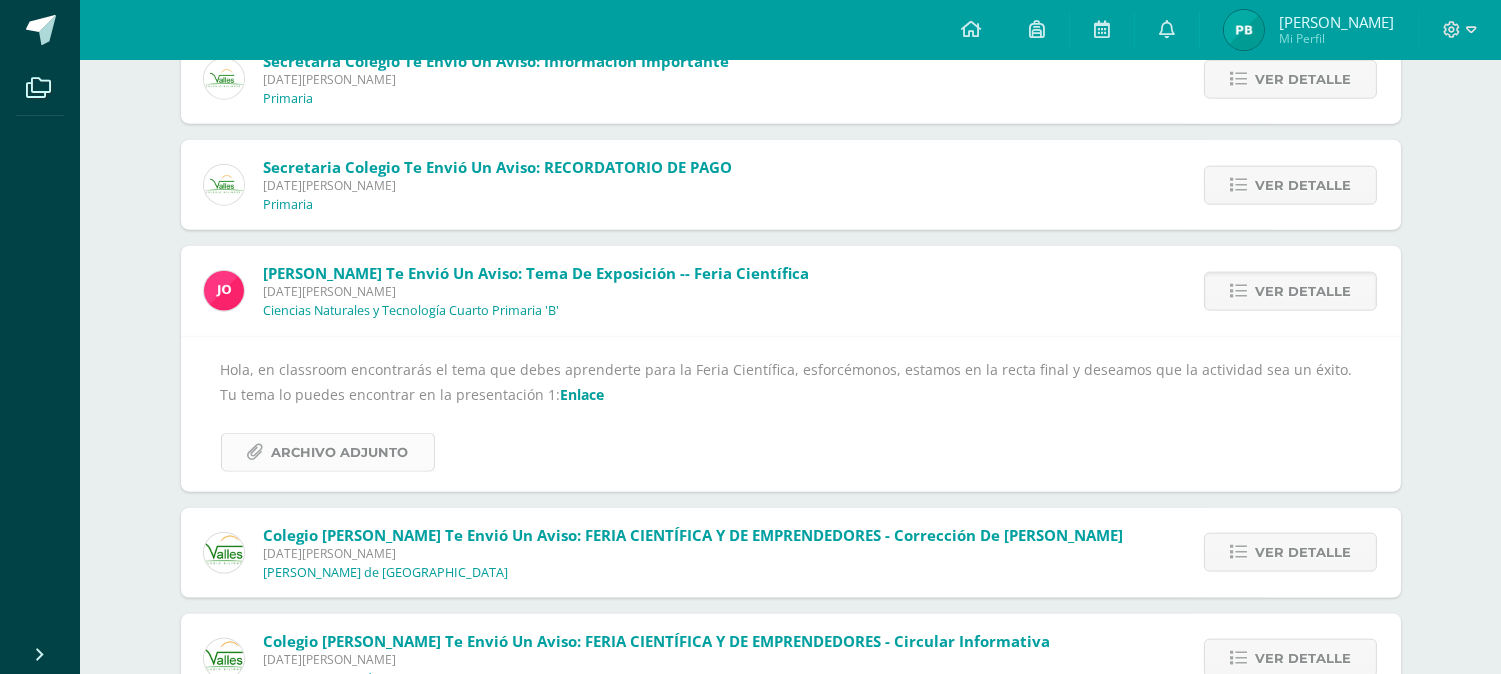 click on "Archivo Adjunto" at bounding box center [340, 452] 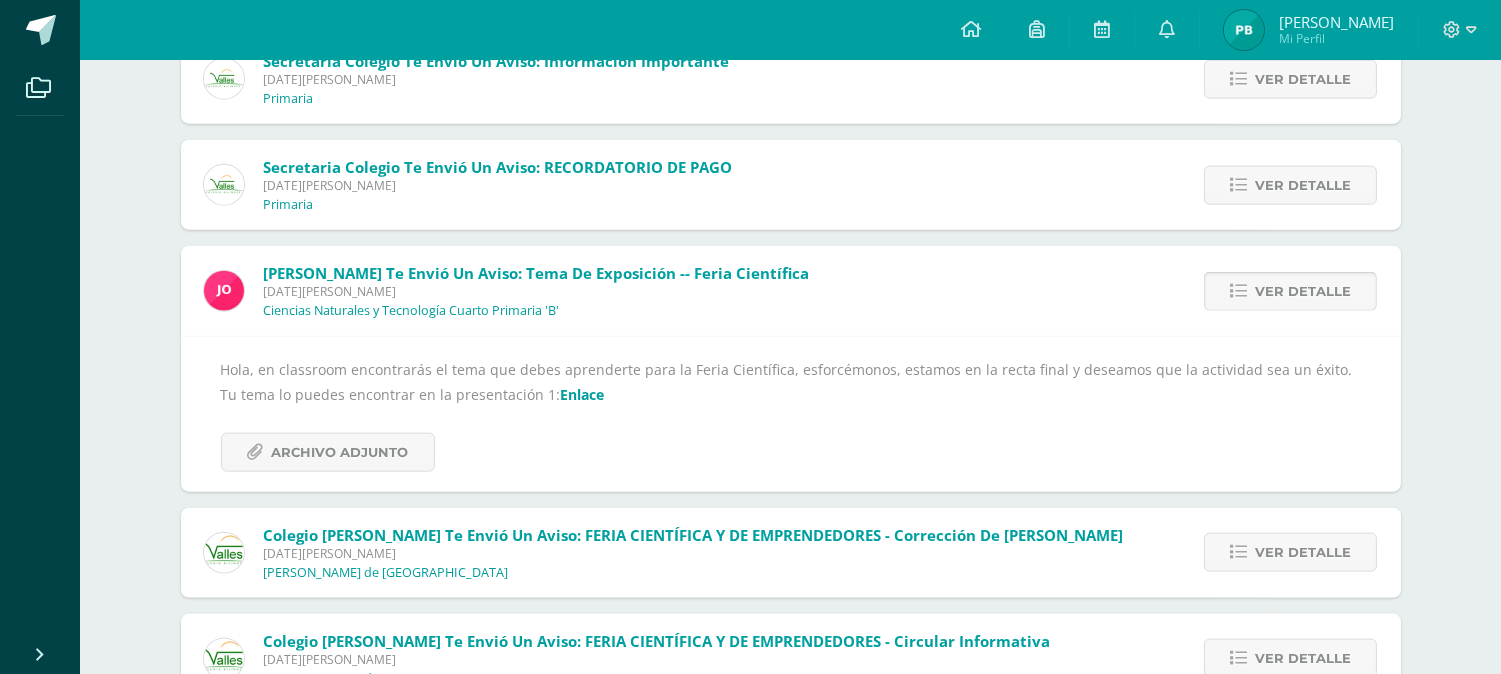 click on "Ver detalle" at bounding box center [1303, 291] 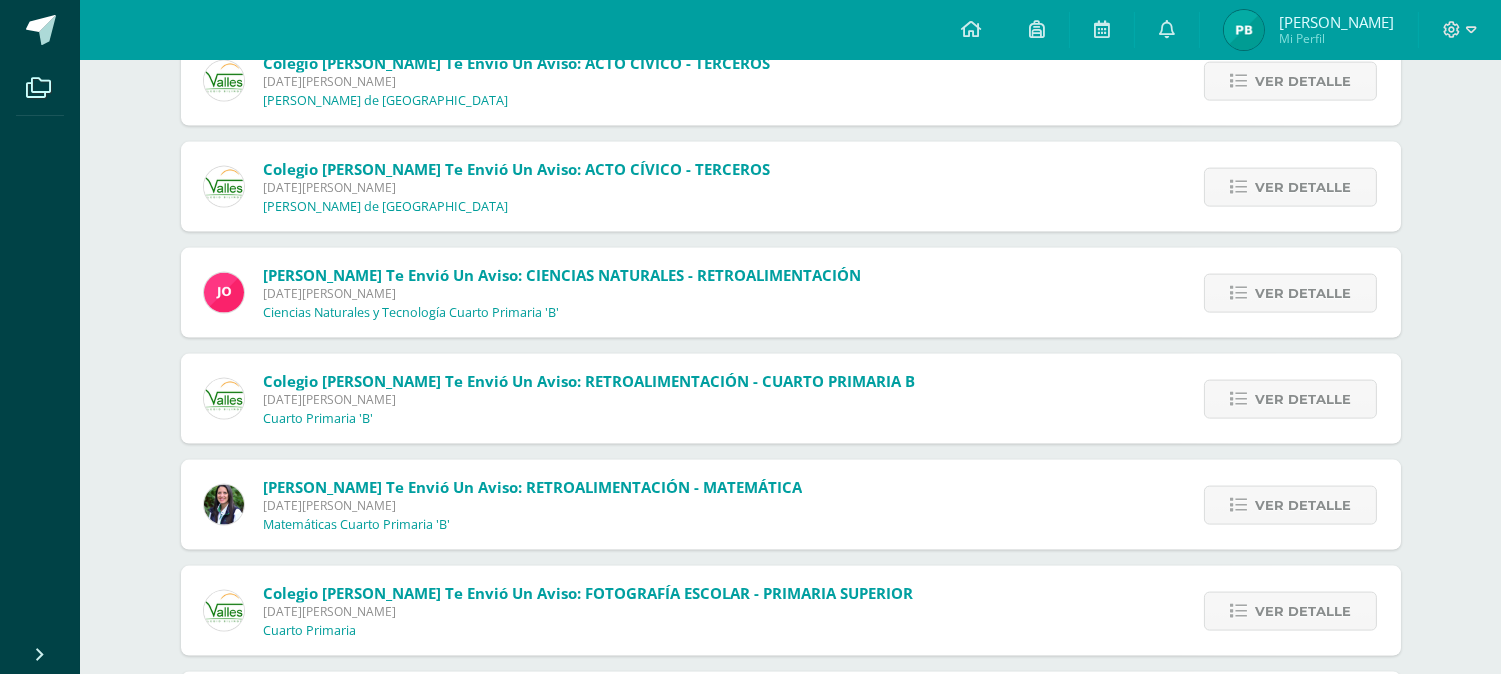 scroll, scrollTop: 5053, scrollLeft: 0, axis: vertical 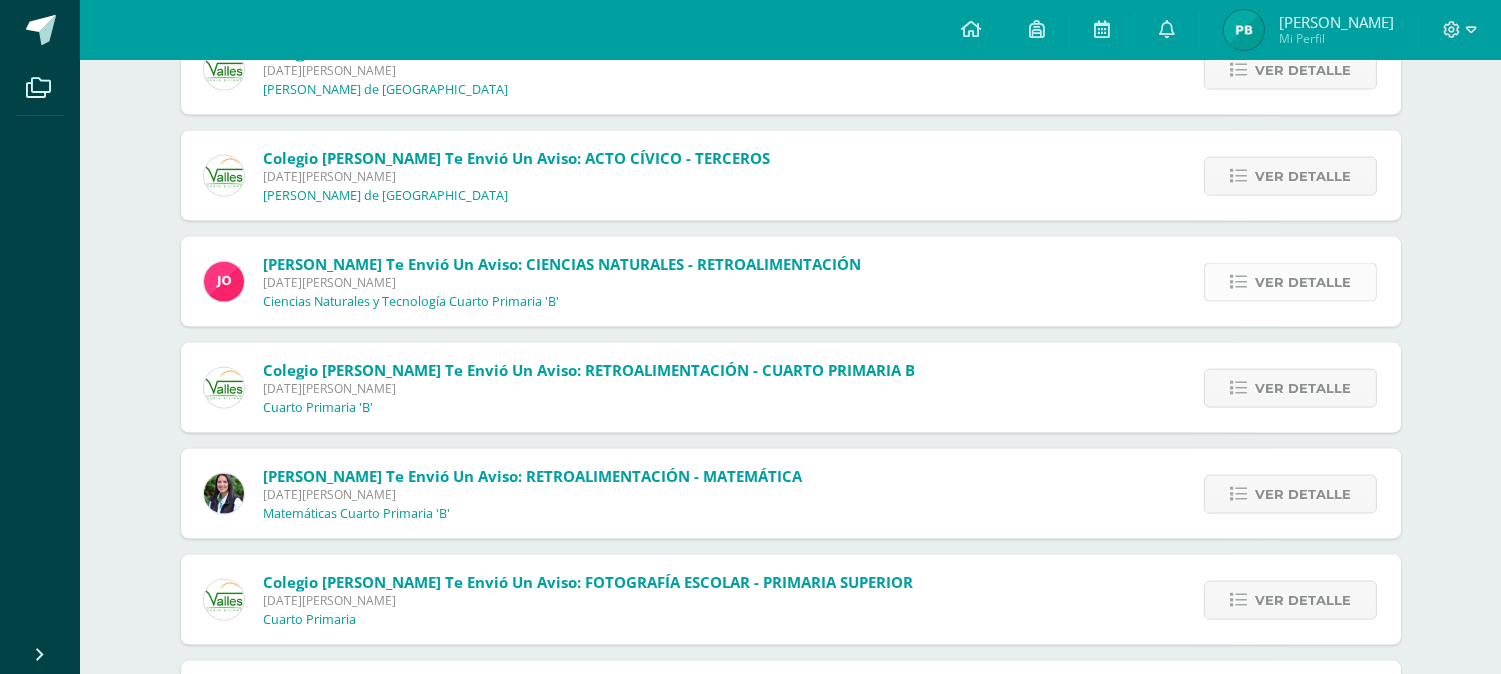 click on "Ver detalle" at bounding box center [1290, 282] 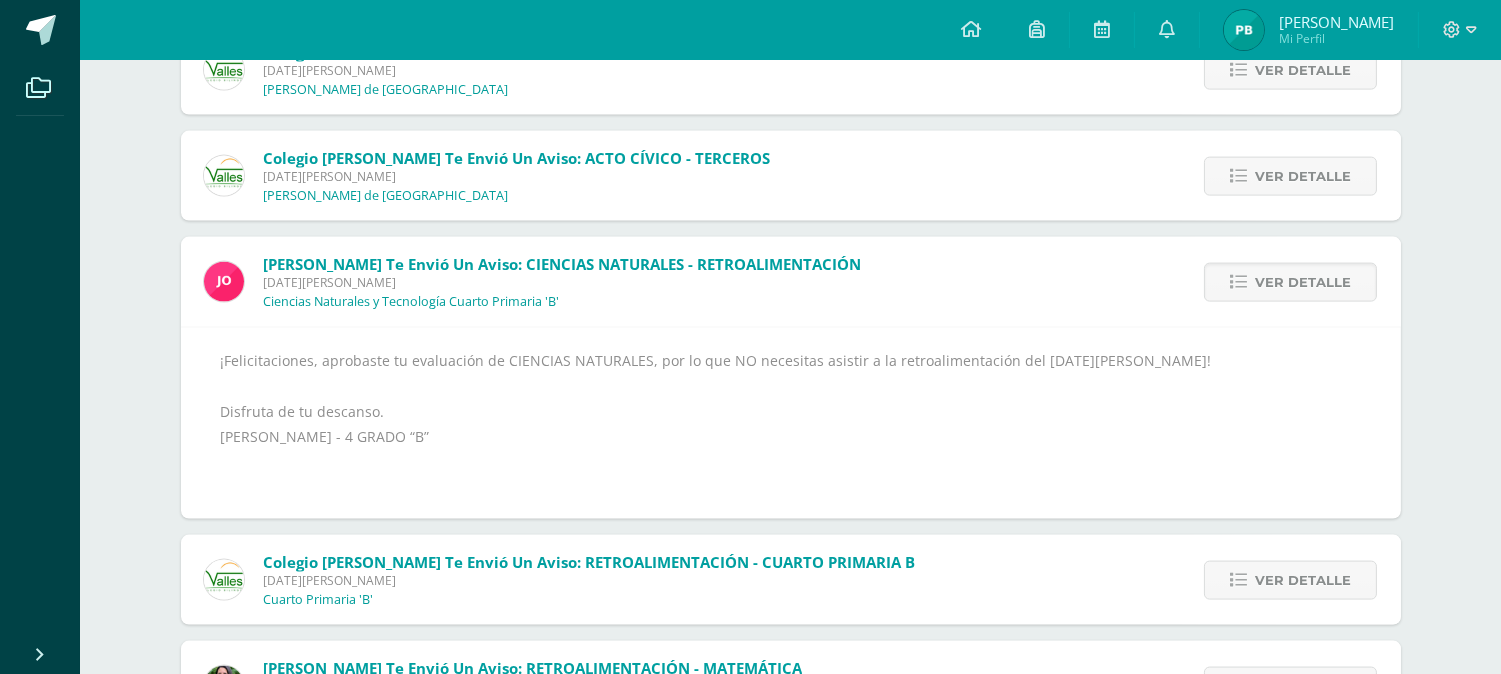 click on "Jonatan Guzmán te envió un aviso: CIENCIAS NATURALES - RETROALIMENTACIÓN" at bounding box center [562, 264] 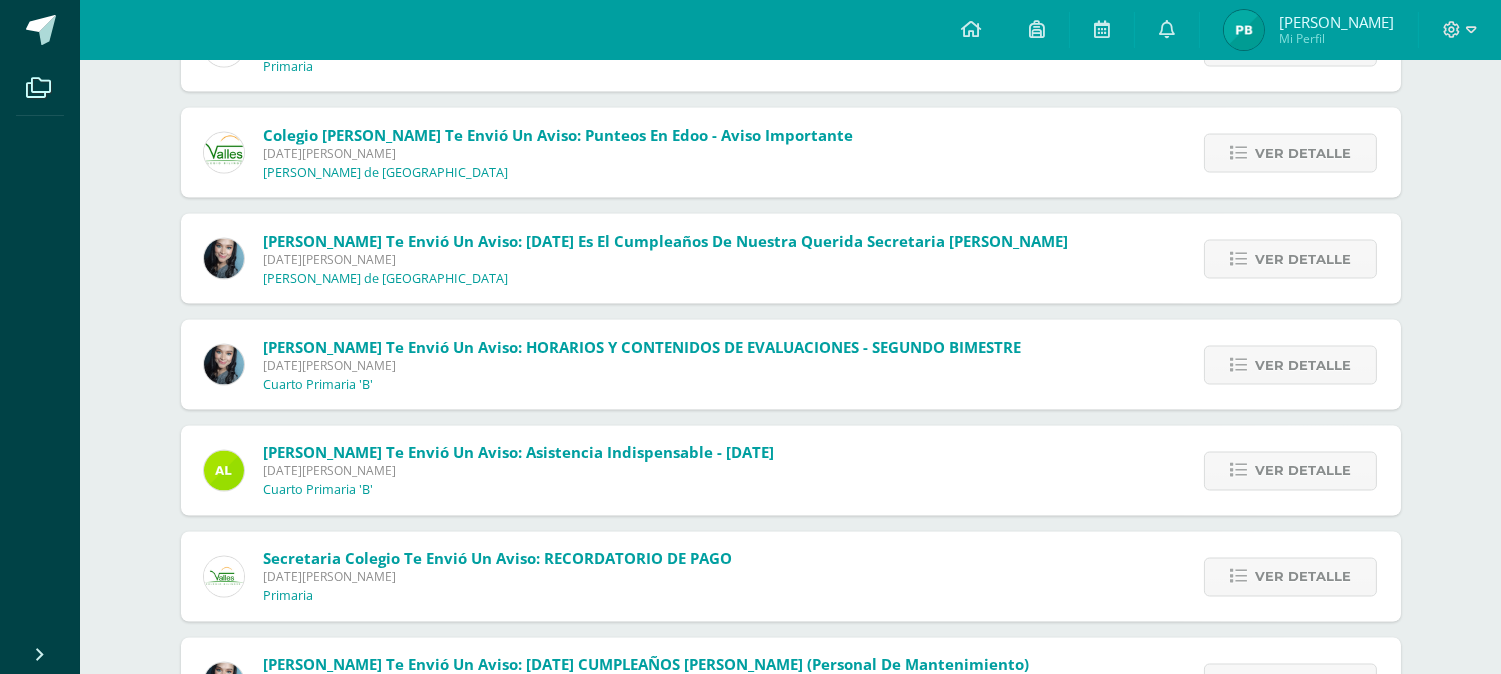 scroll, scrollTop: 6691, scrollLeft: 0, axis: vertical 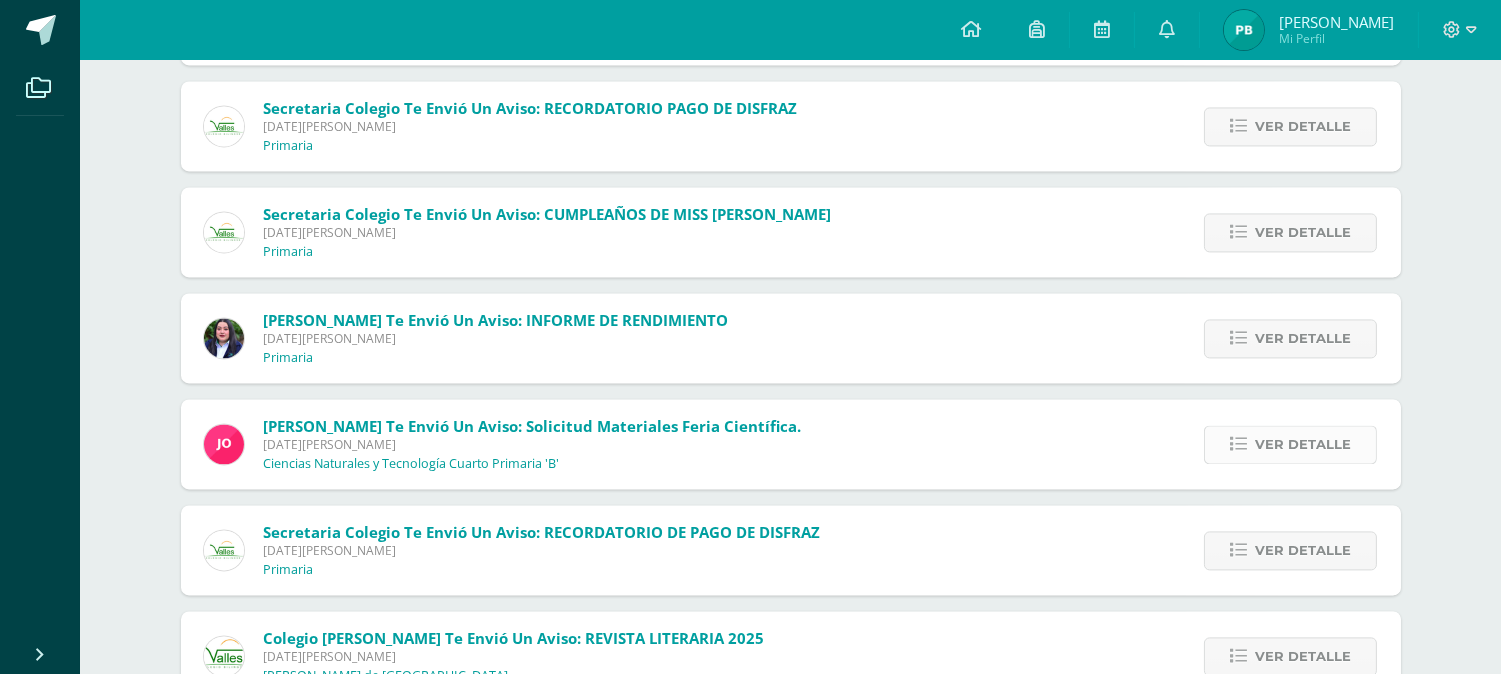 click on "Ver detalle" at bounding box center [1303, 444] 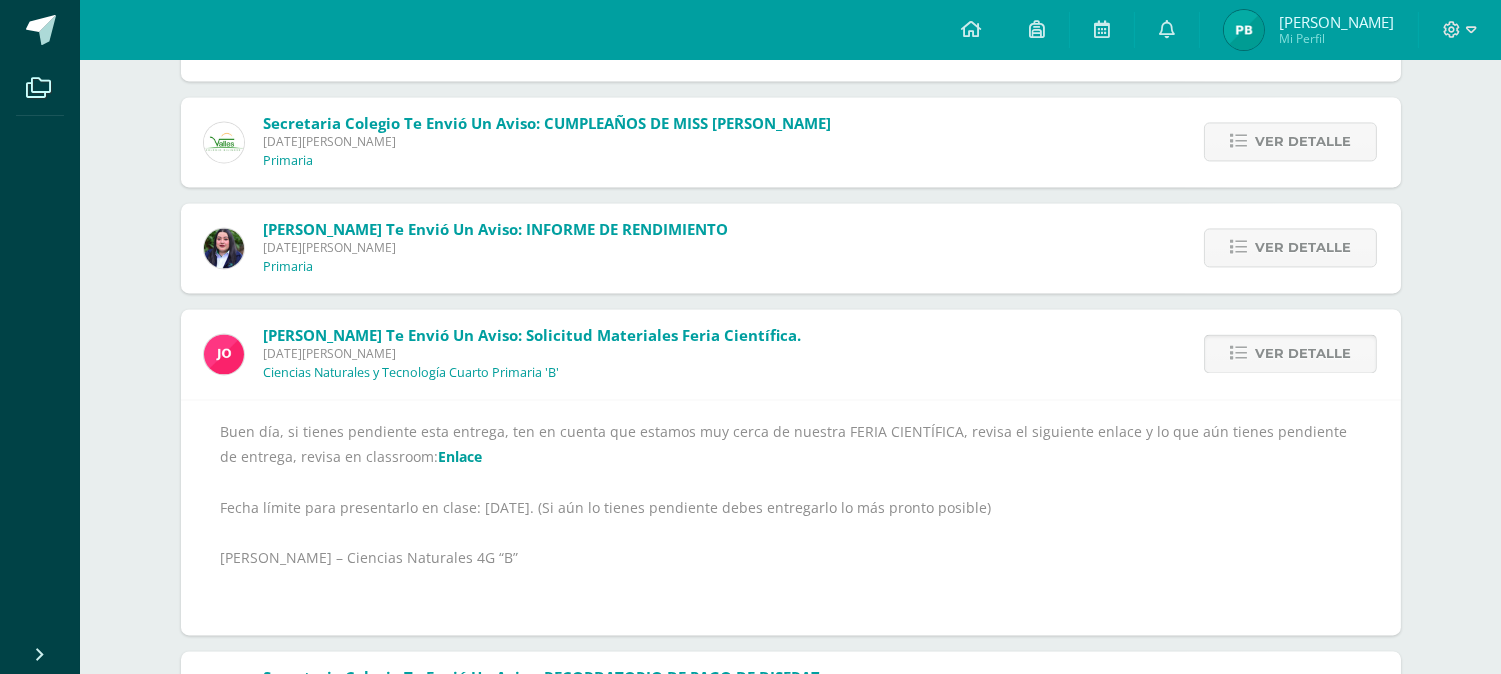 scroll, scrollTop: 7328, scrollLeft: 0, axis: vertical 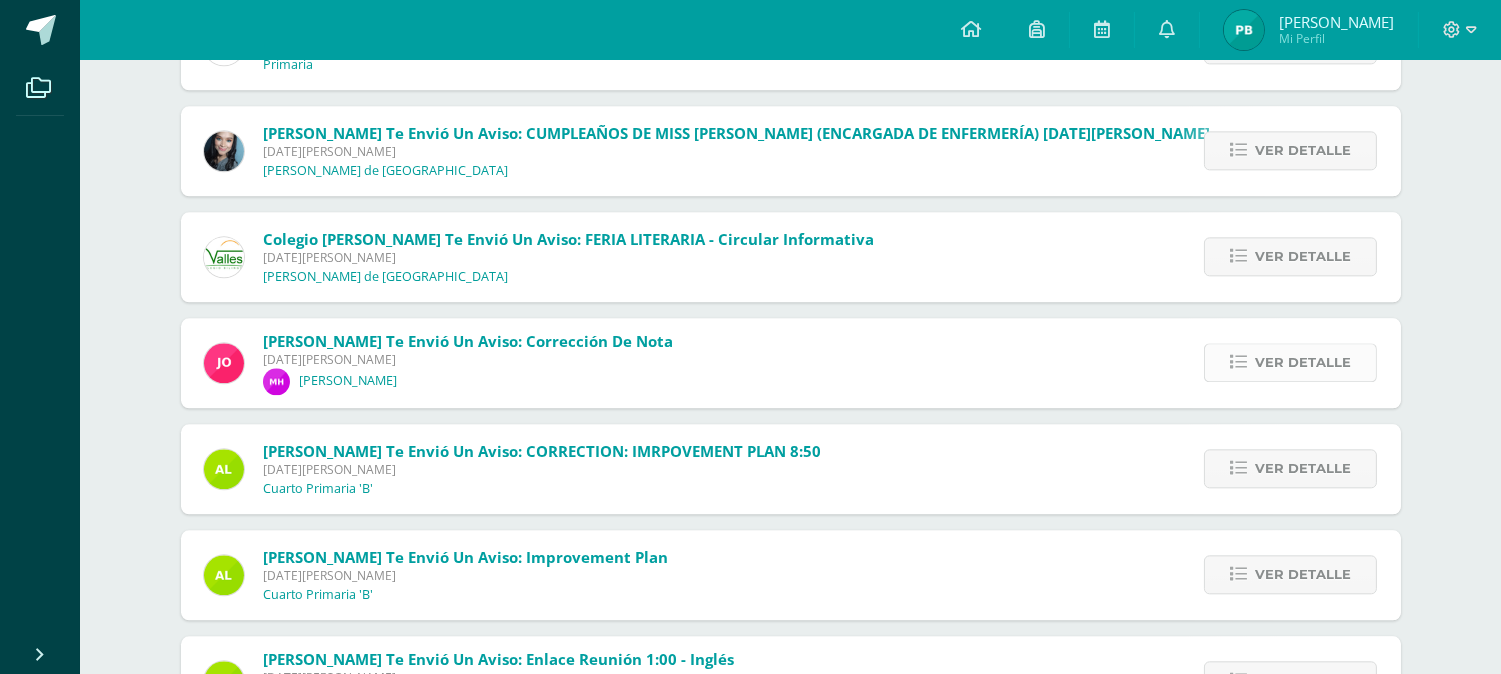 click on "Ver detalle" at bounding box center (1303, 362) 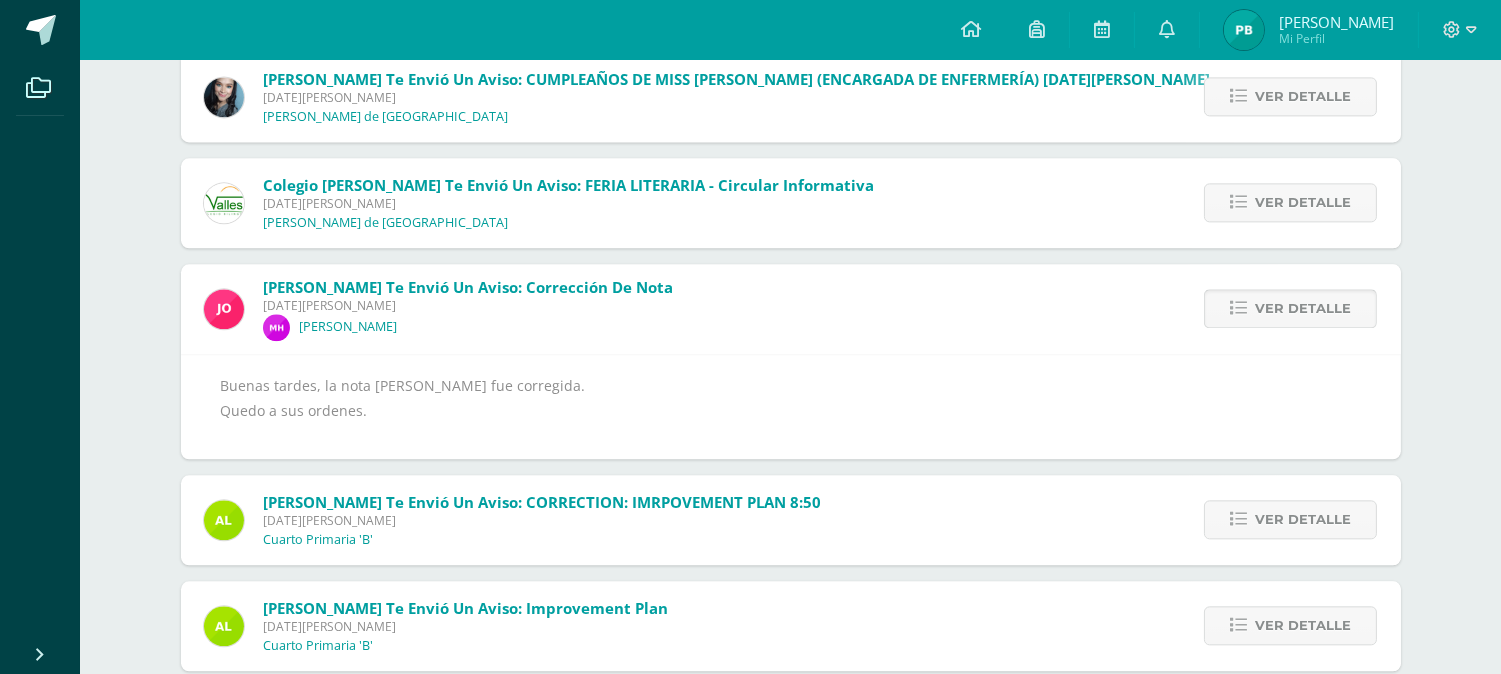 scroll, scrollTop: 8152, scrollLeft: 0, axis: vertical 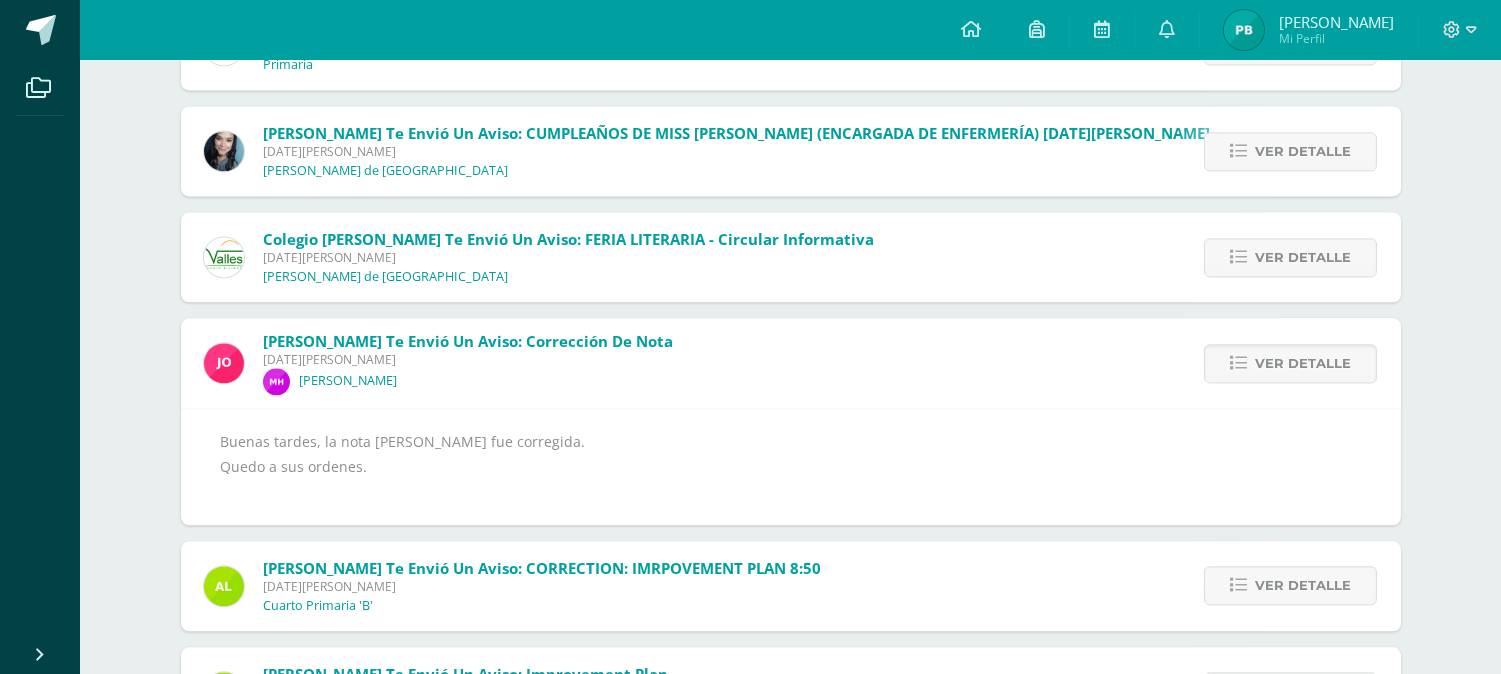 click at bounding box center (224, 363) 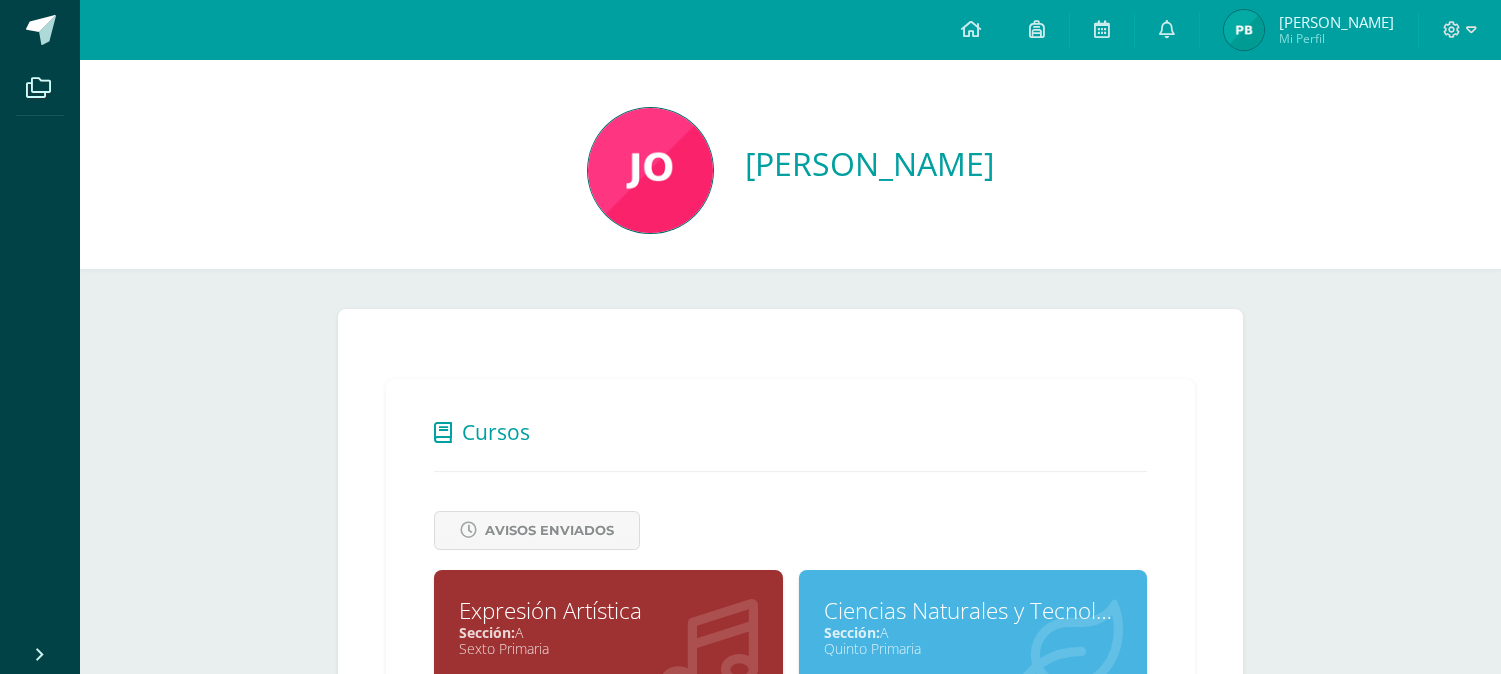 scroll, scrollTop: 0, scrollLeft: 0, axis: both 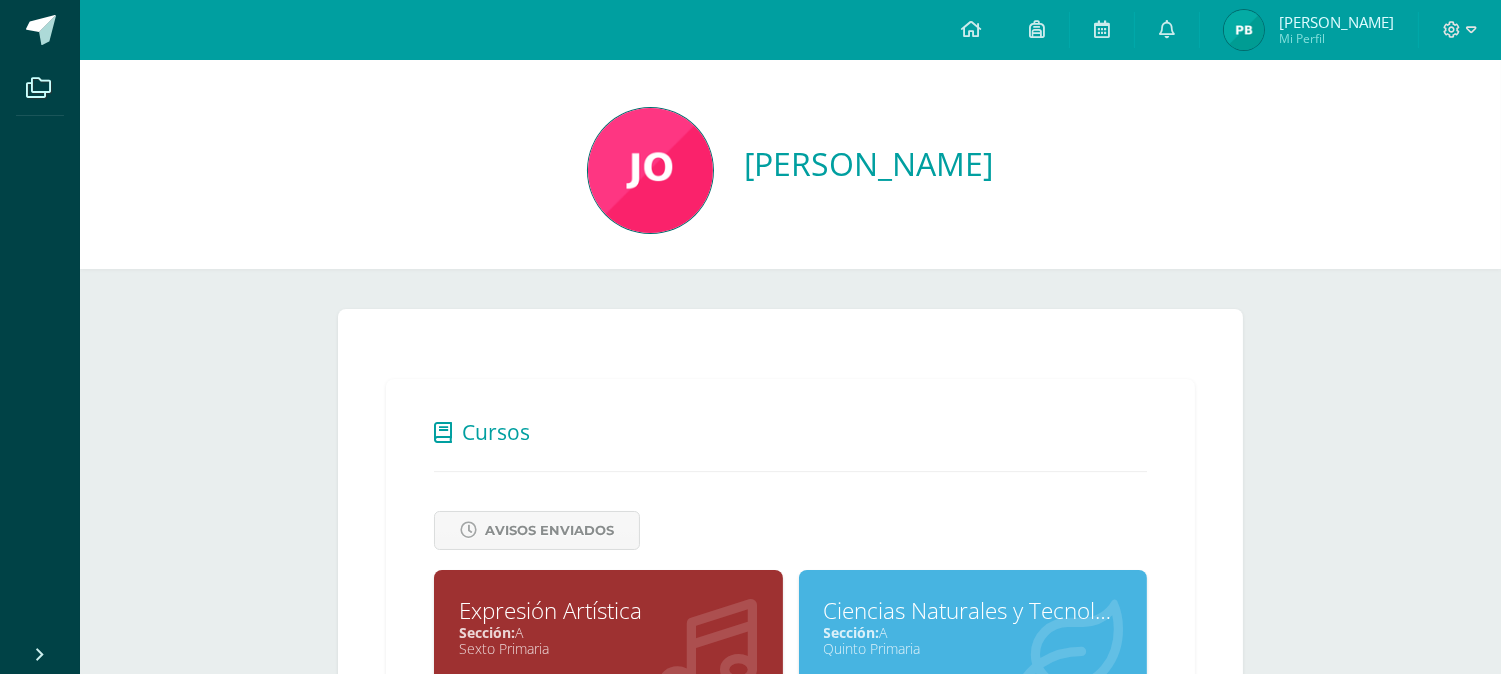 click on "[PERSON_NAME]" at bounding box center [869, 163] 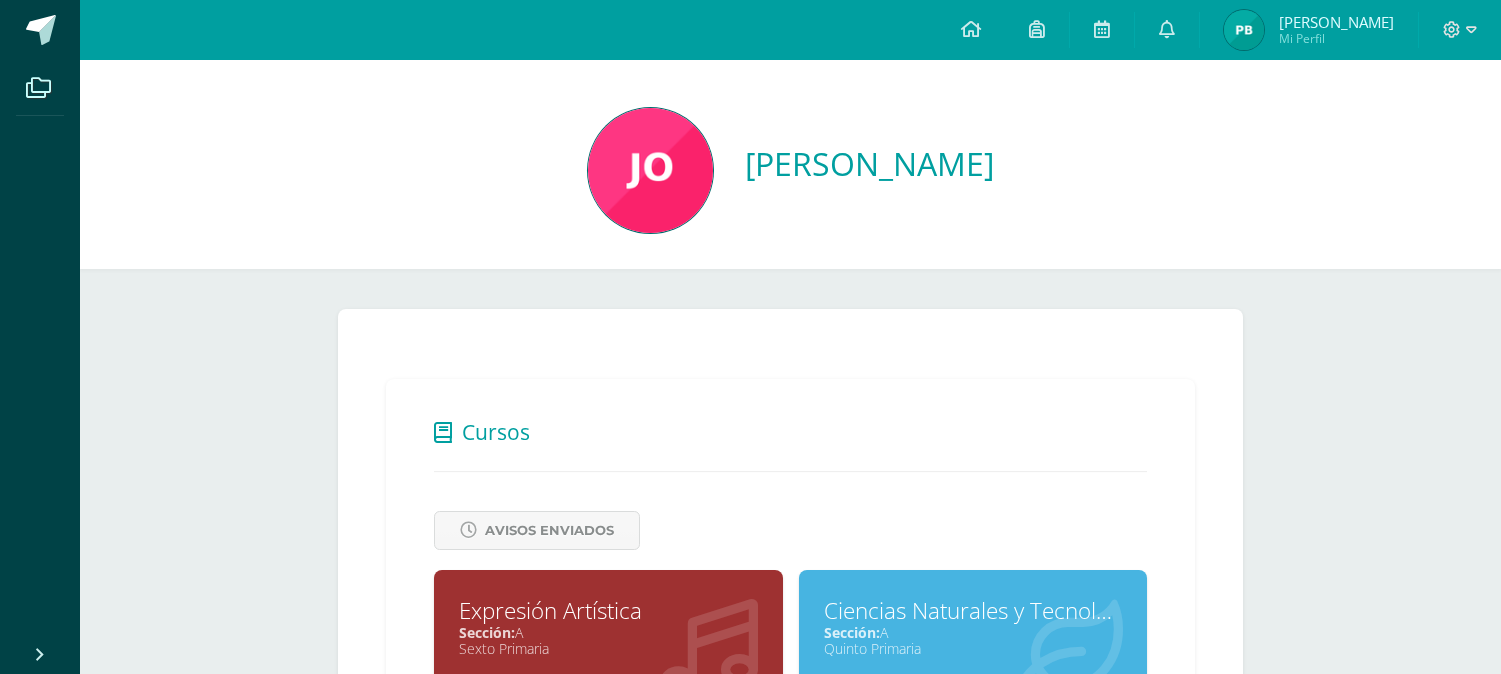 scroll, scrollTop: 0, scrollLeft: 0, axis: both 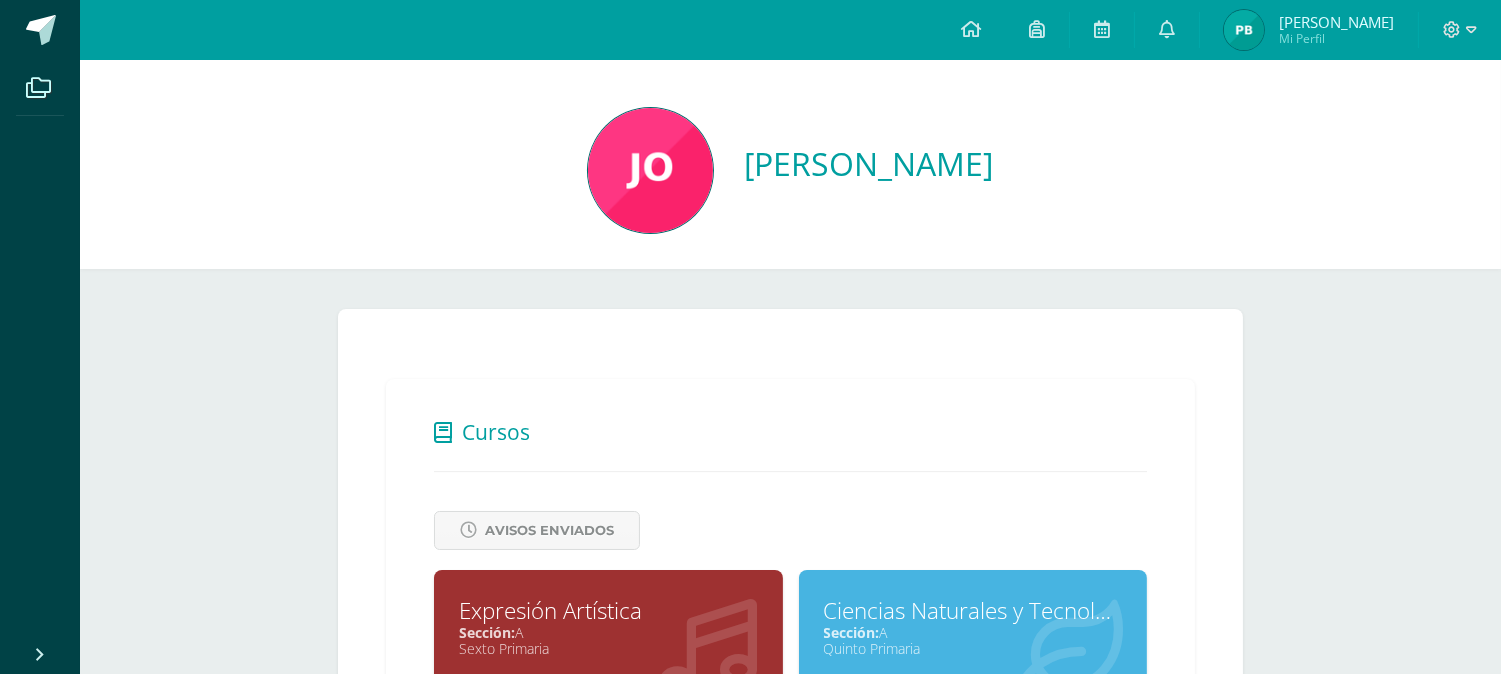 drag, startPoint x: 766, startPoint y: 203, endPoint x: 685, endPoint y: 287, distance: 116.6919 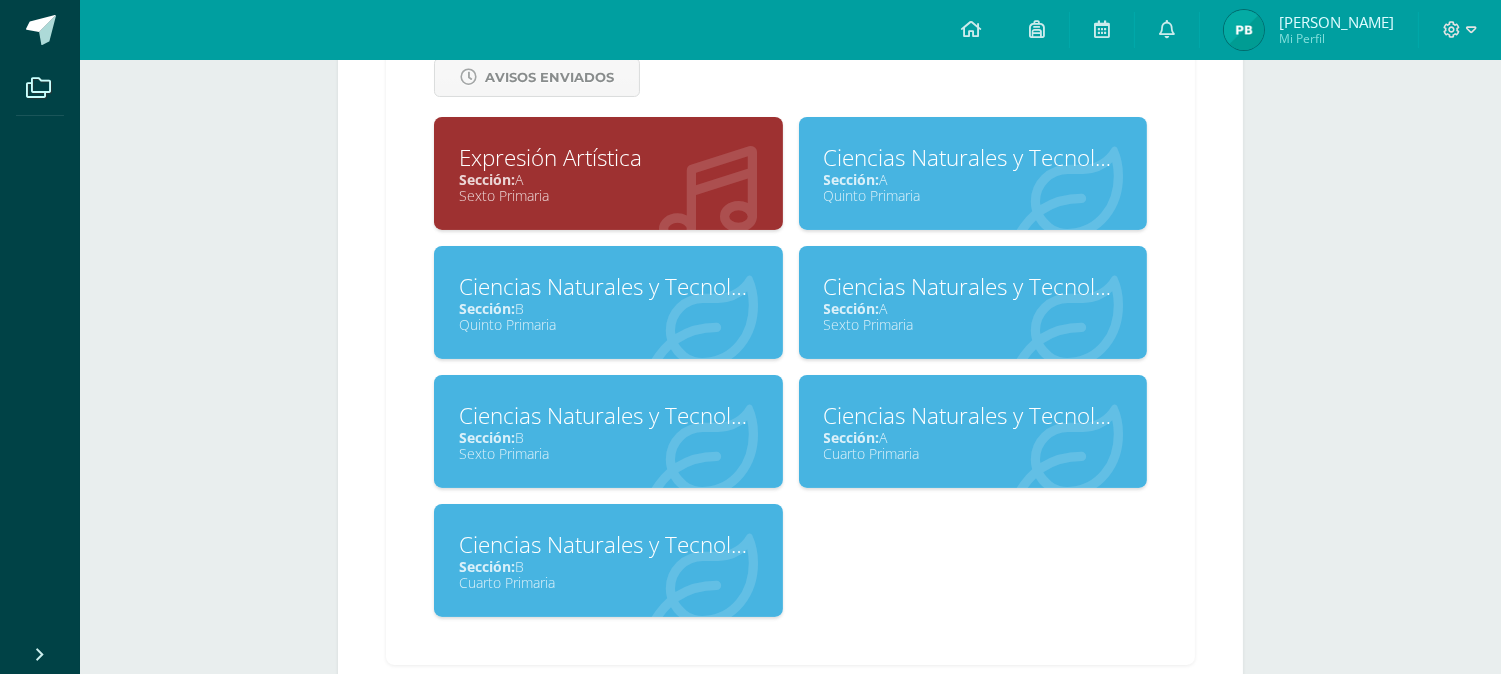 scroll, scrollTop: 458, scrollLeft: 0, axis: vertical 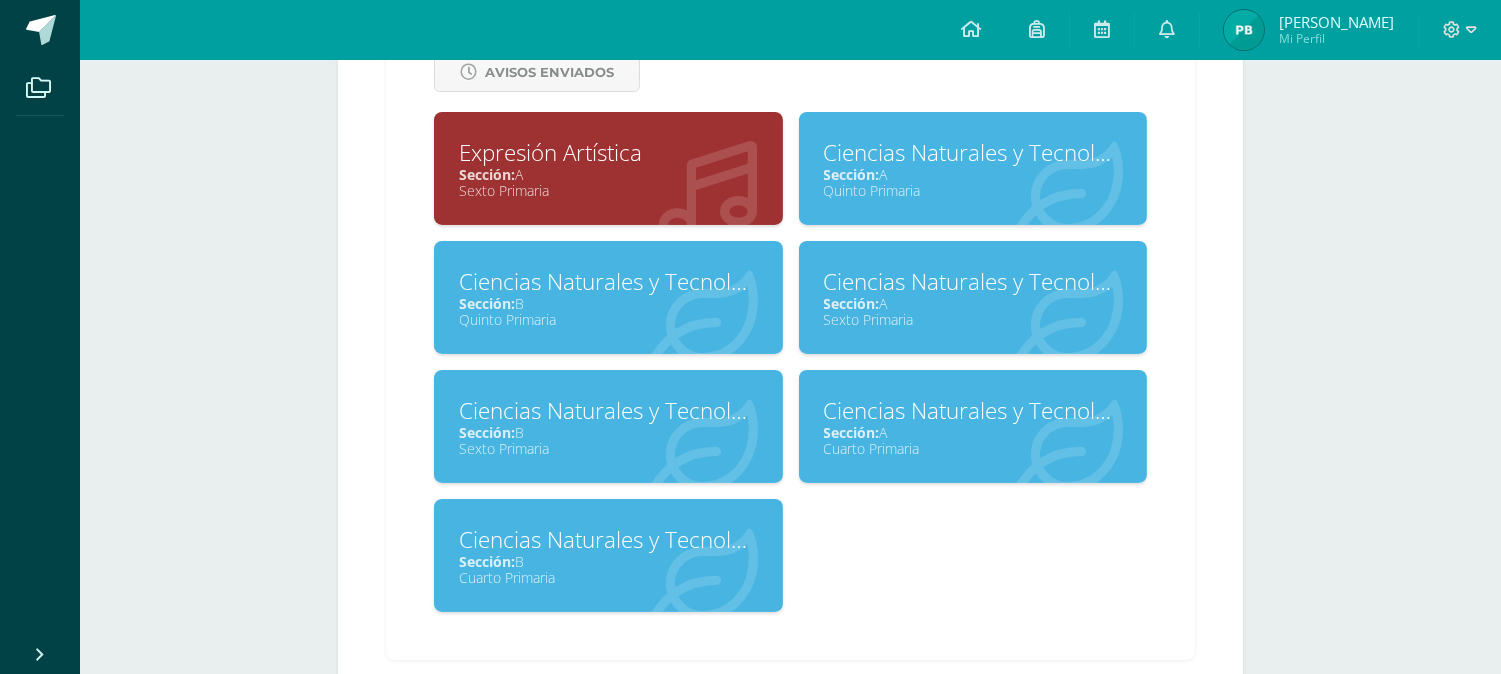 click on "Ciencias Naturales y Tecnología" at bounding box center [608, 539] 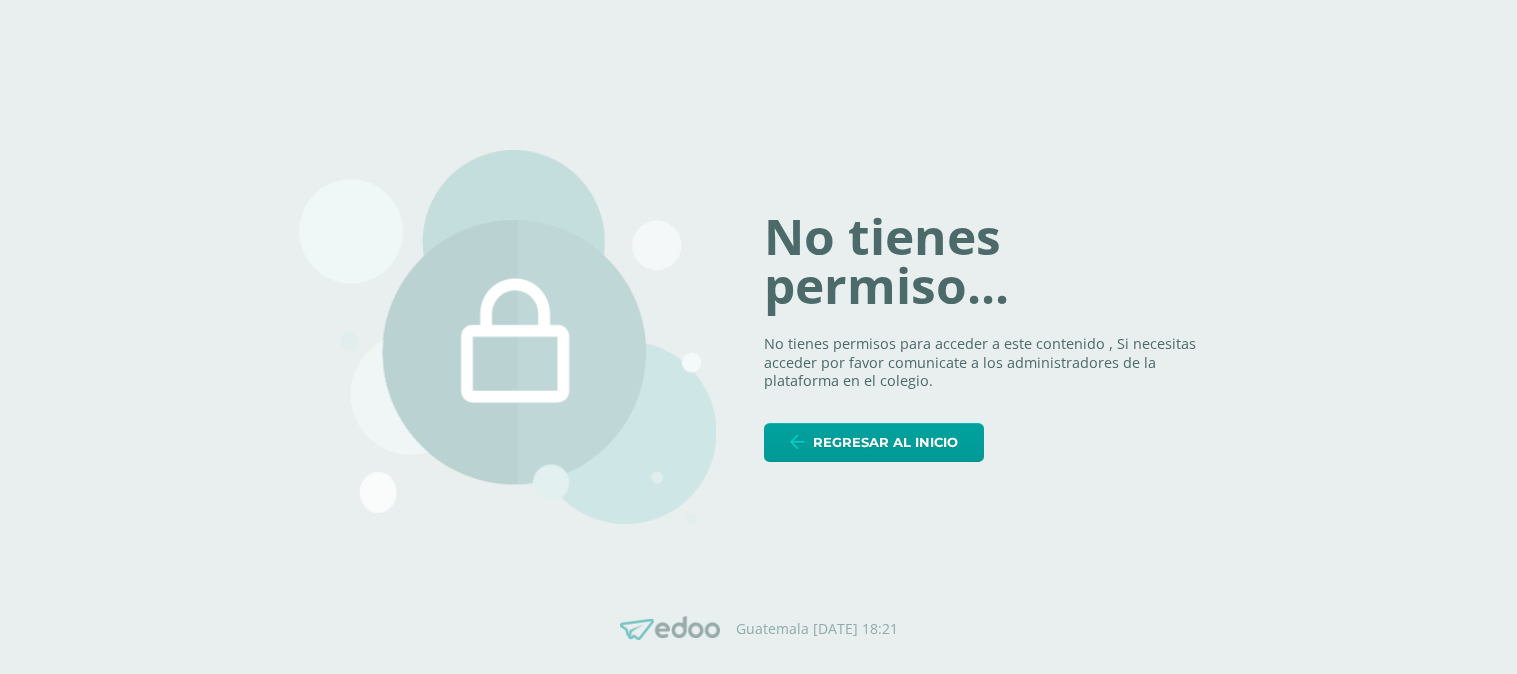 scroll, scrollTop: 0, scrollLeft: 0, axis: both 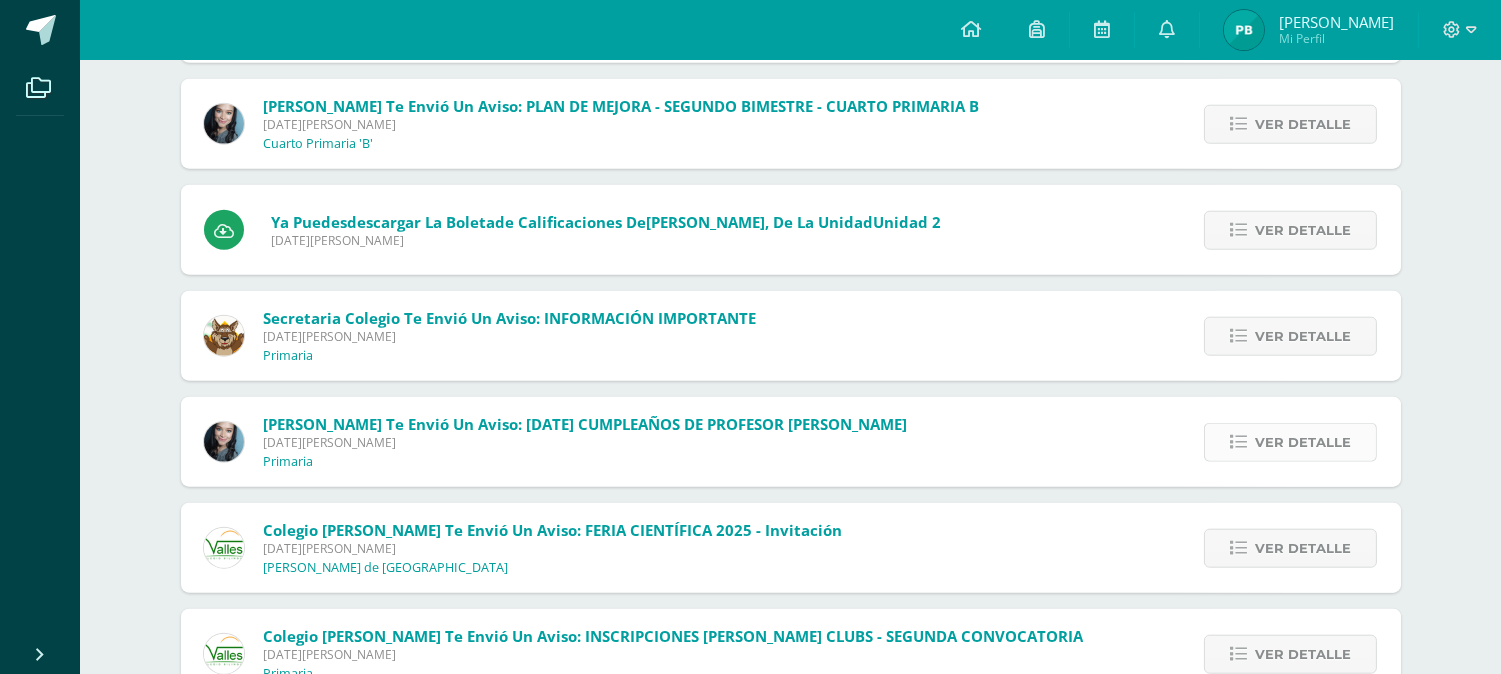 click on "Ver detalle" at bounding box center (1303, 442) 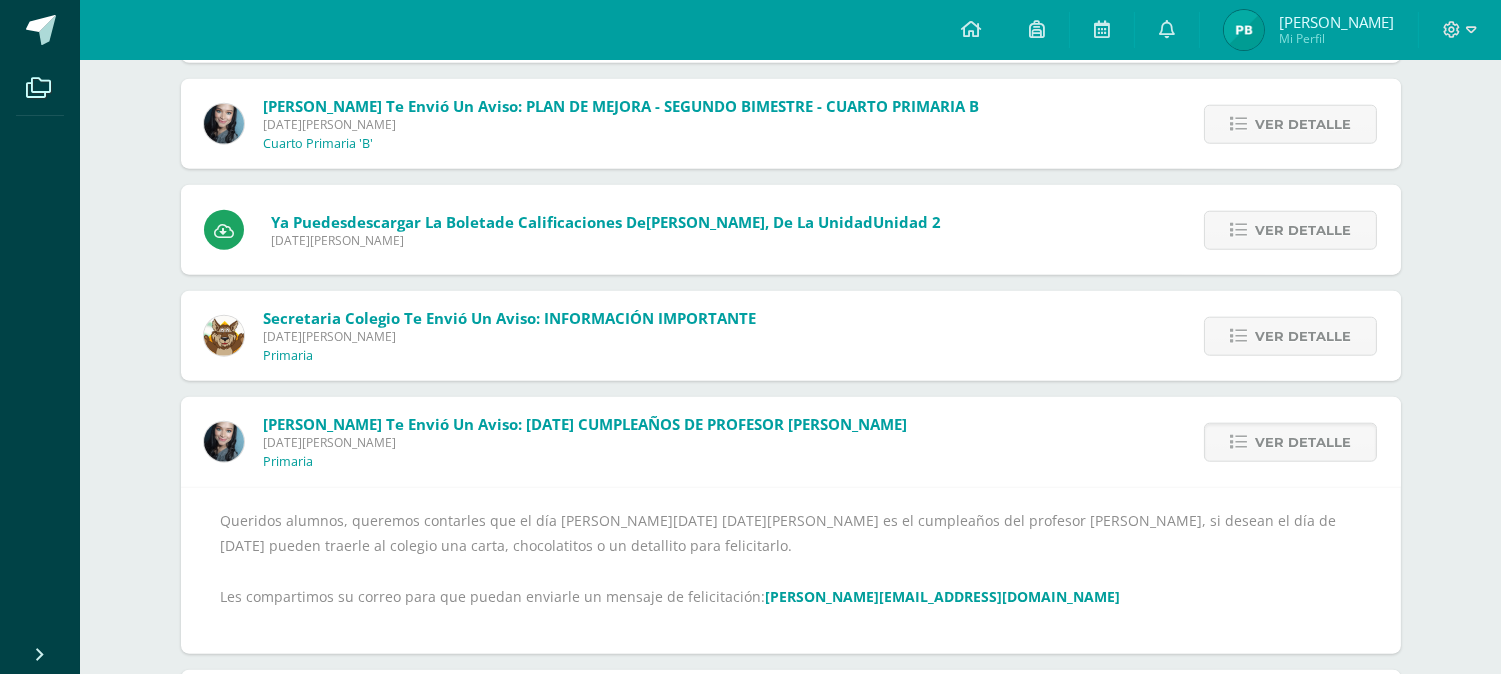 click on "[PERSON_NAME][EMAIL_ADDRESS][DOMAIN_NAME]" at bounding box center [943, 596] 